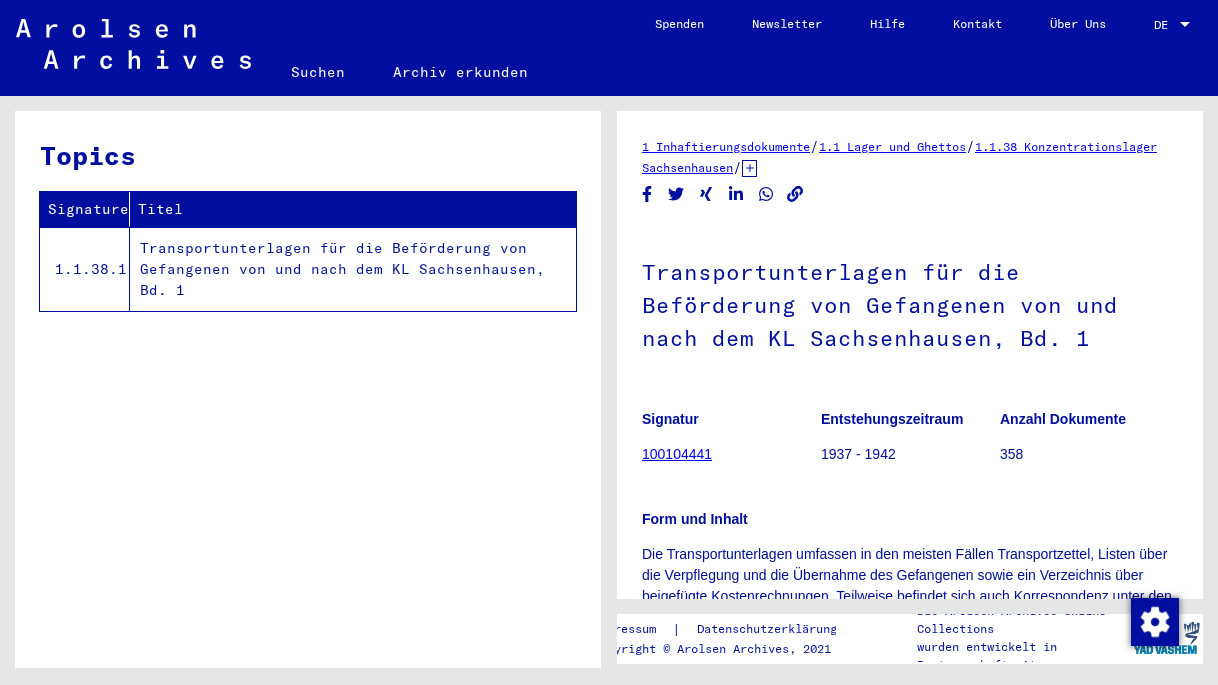 scroll, scrollTop: 0, scrollLeft: 0, axis: both 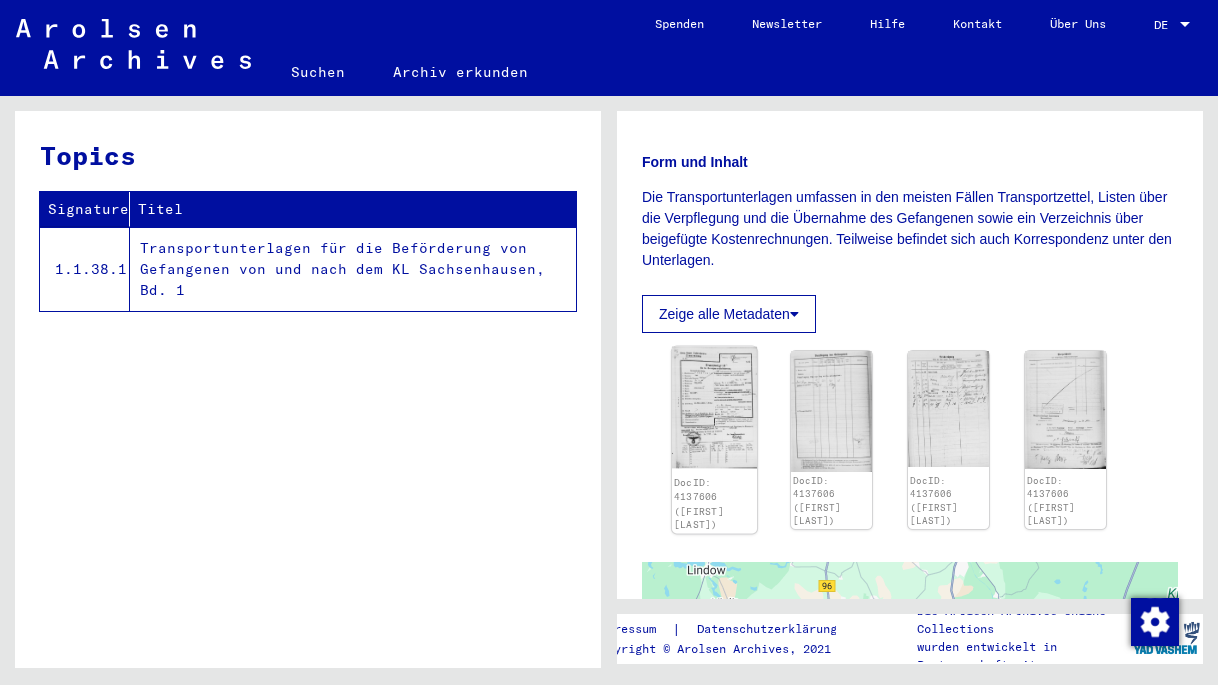 click 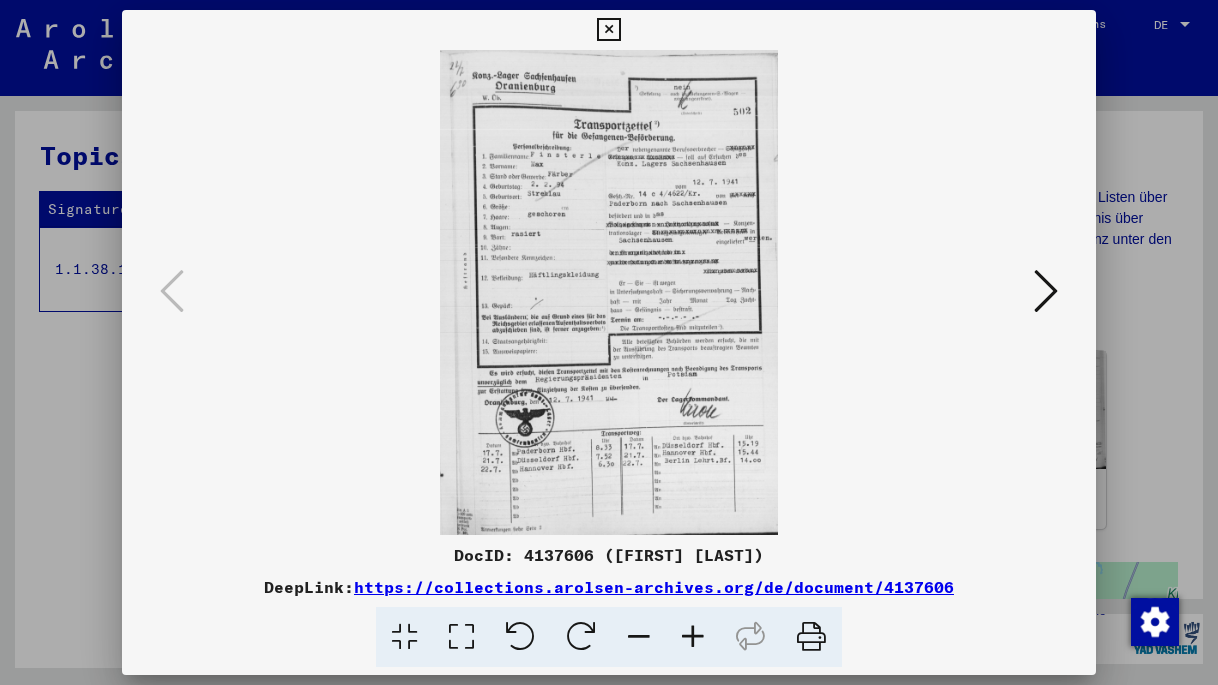 click at bounding box center [172, 291] 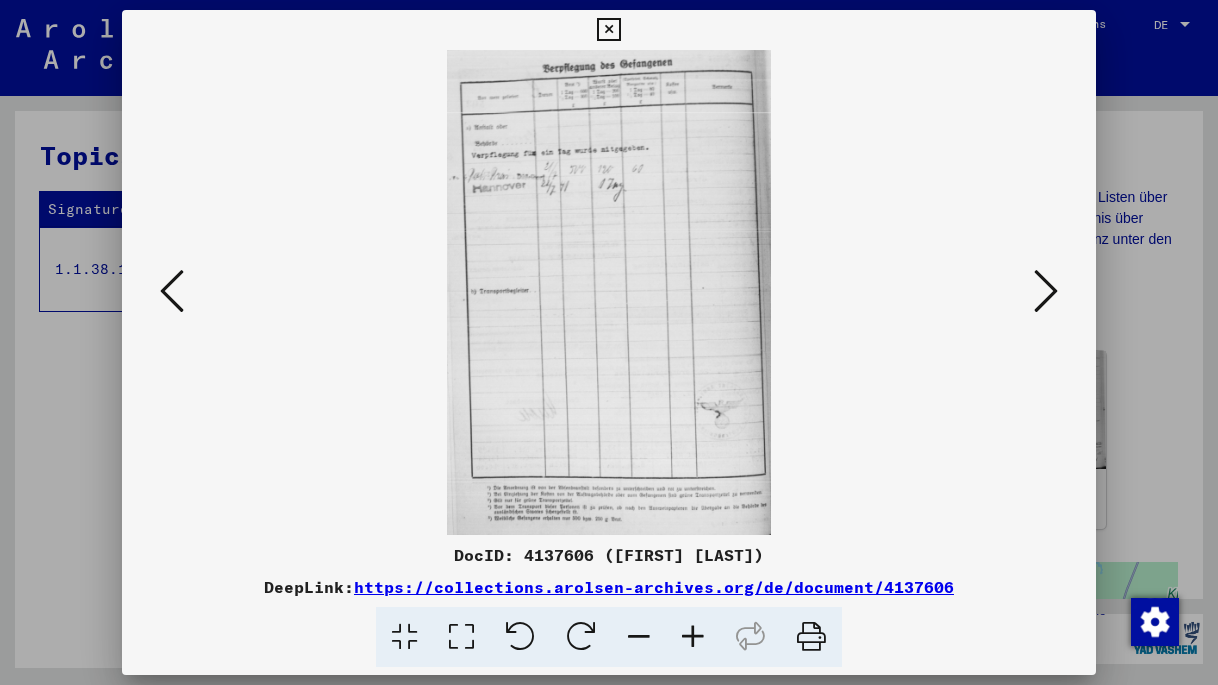 click at bounding box center [1046, 291] 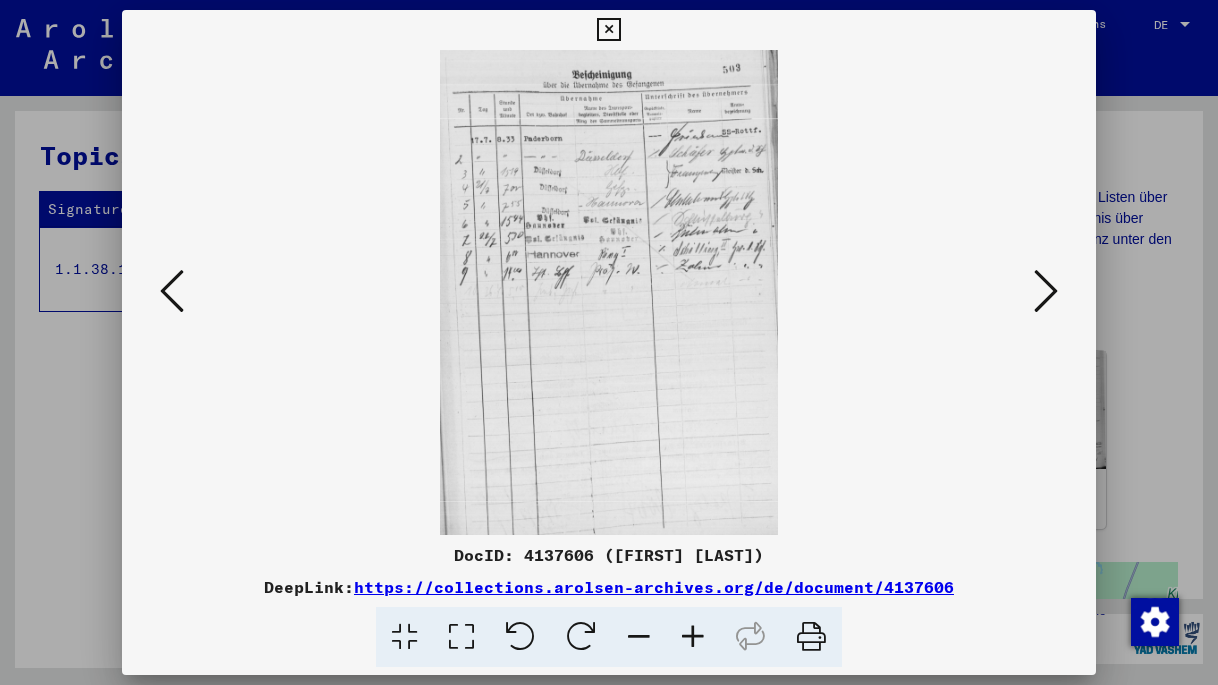click at bounding box center [1046, 291] 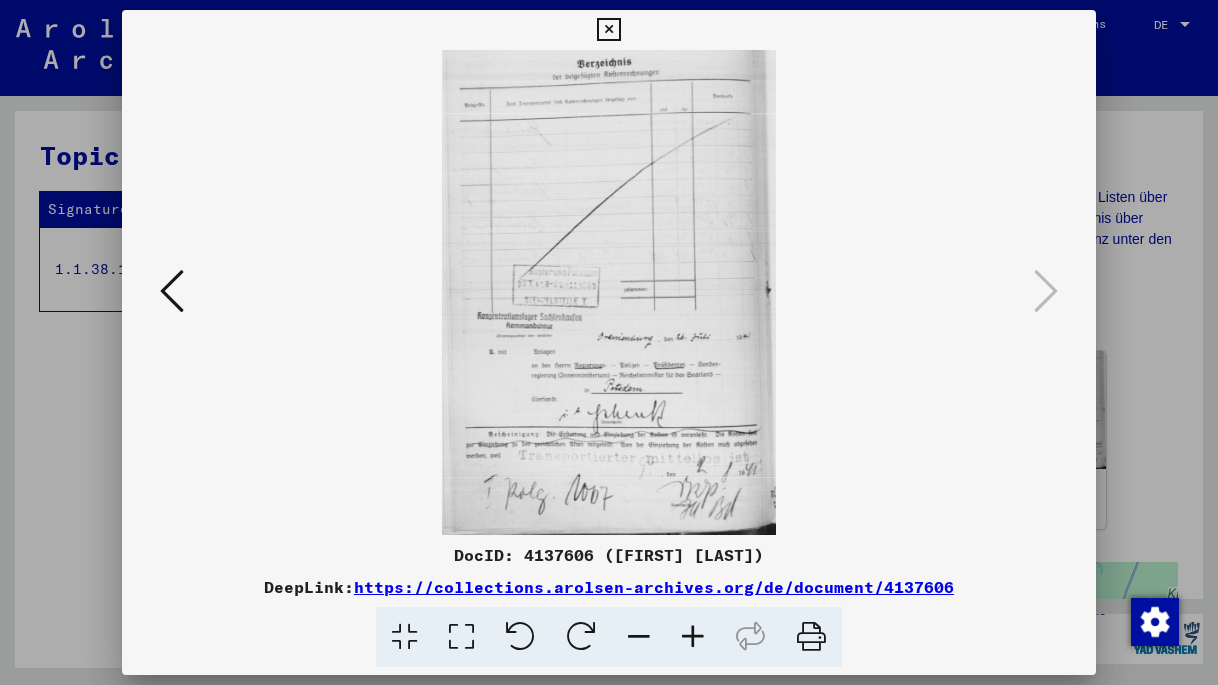 click at bounding box center [608, 30] 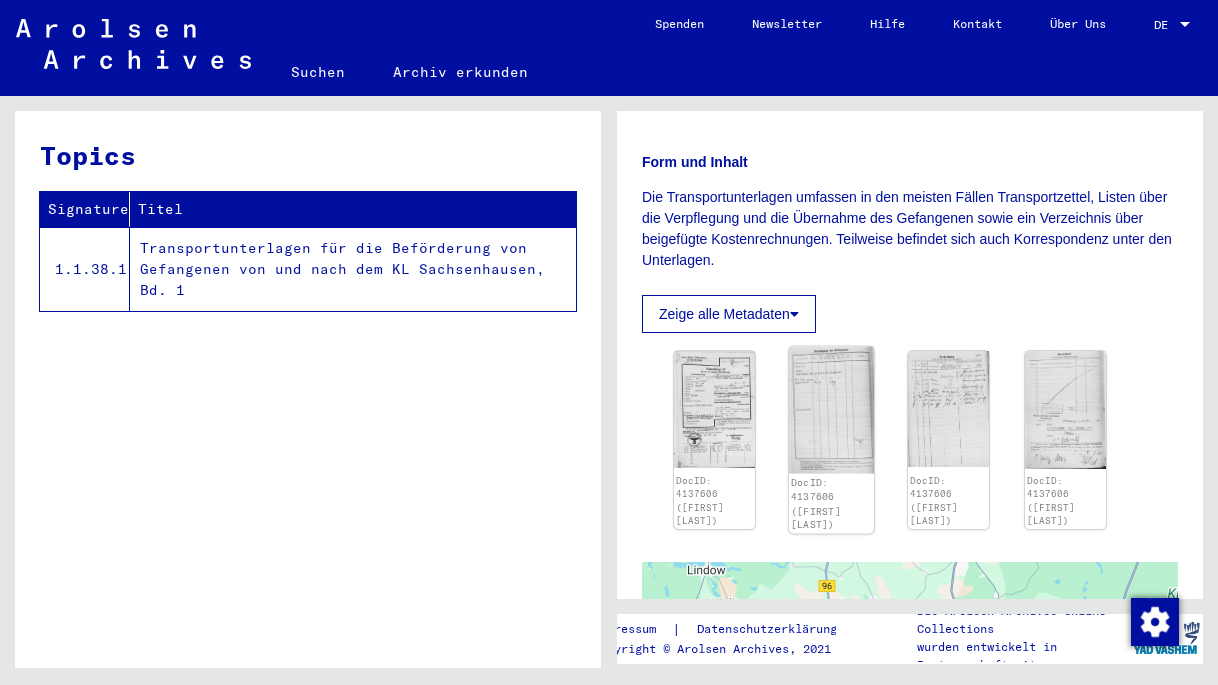 click 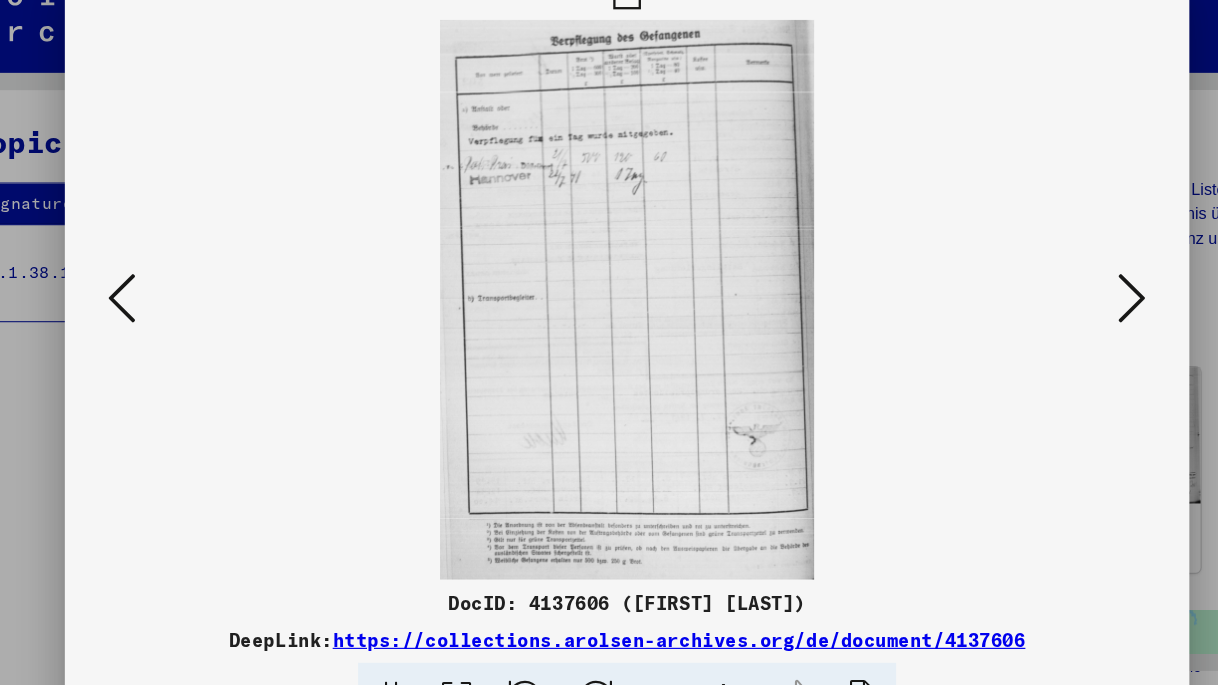 click at bounding box center [1046, 291] 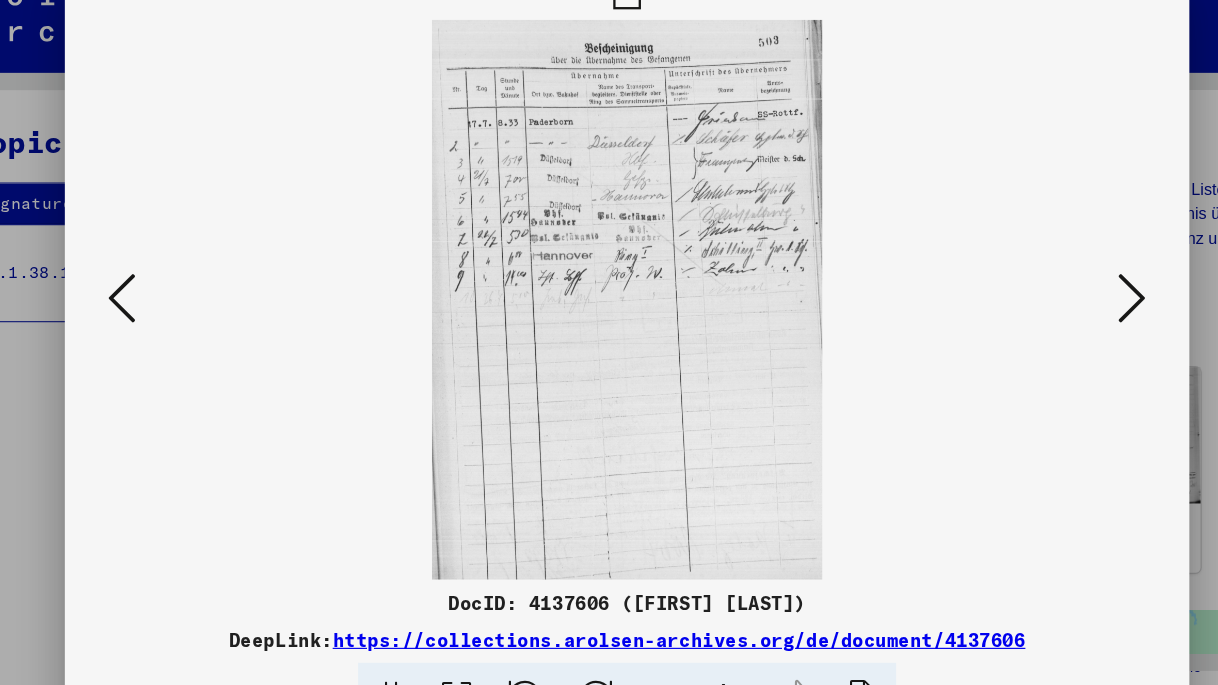 click at bounding box center [1046, 291] 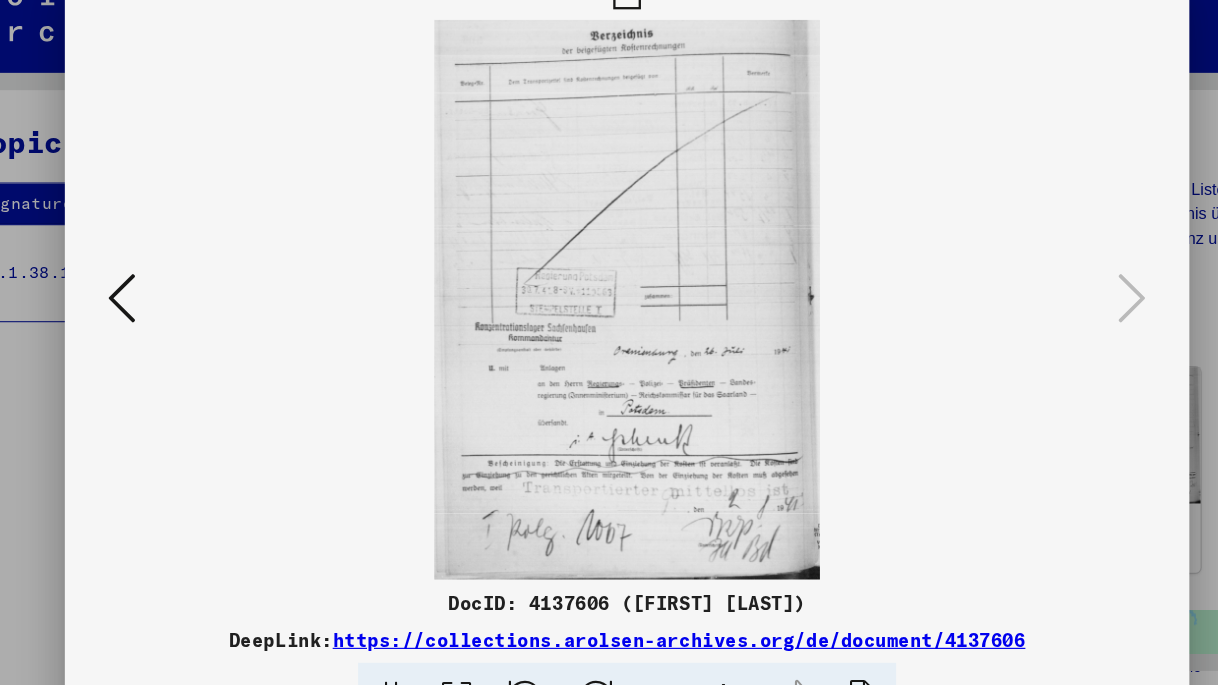 click at bounding box center (1046, 291) 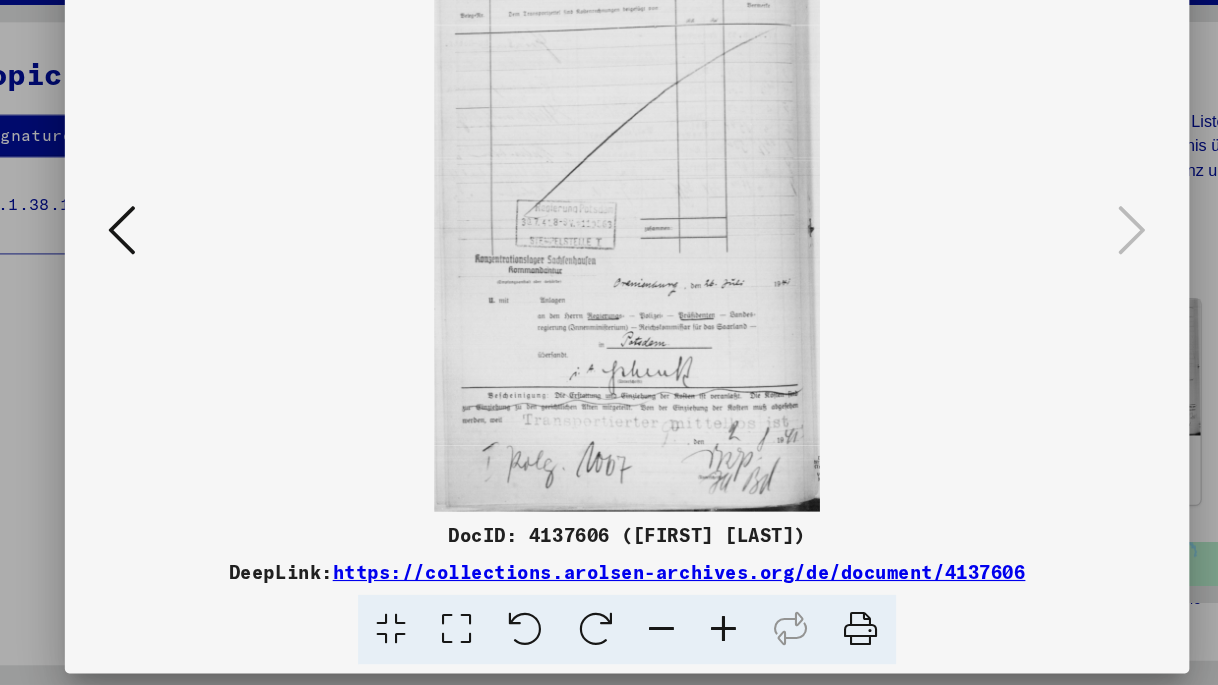 scroll, scrollTop: 0, scrollLeft: 0, axis: both 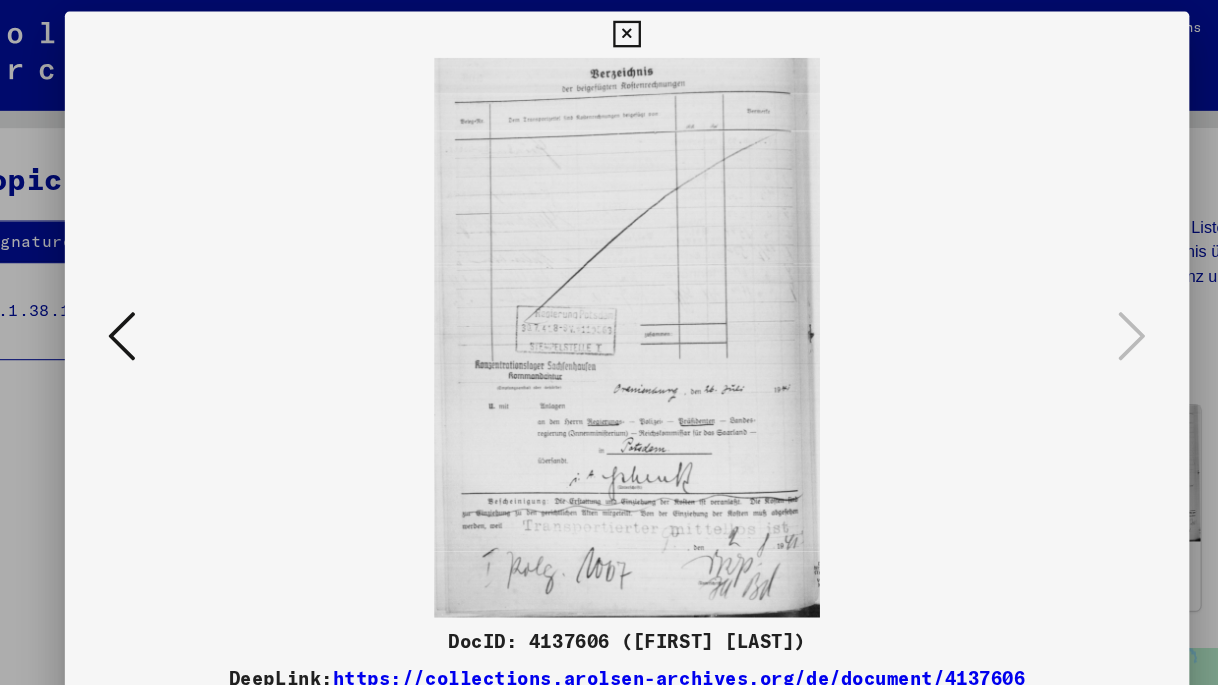 click at bounding box center [172, 292] 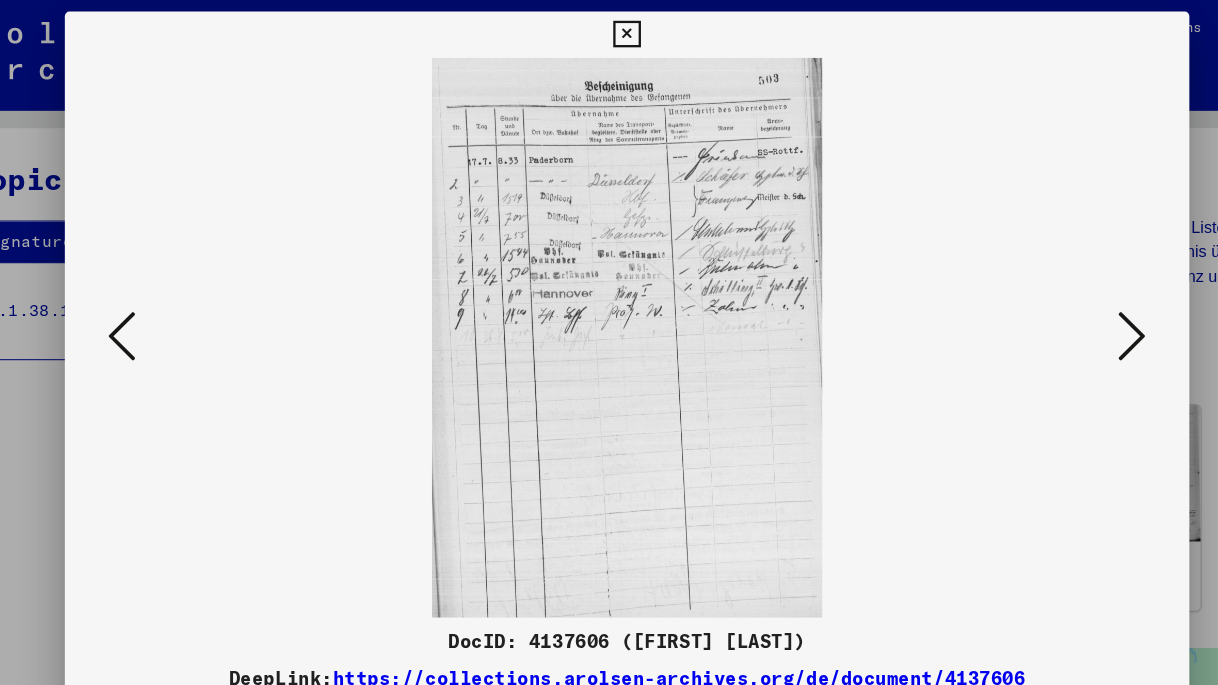 click at bounding box center (172, 292) 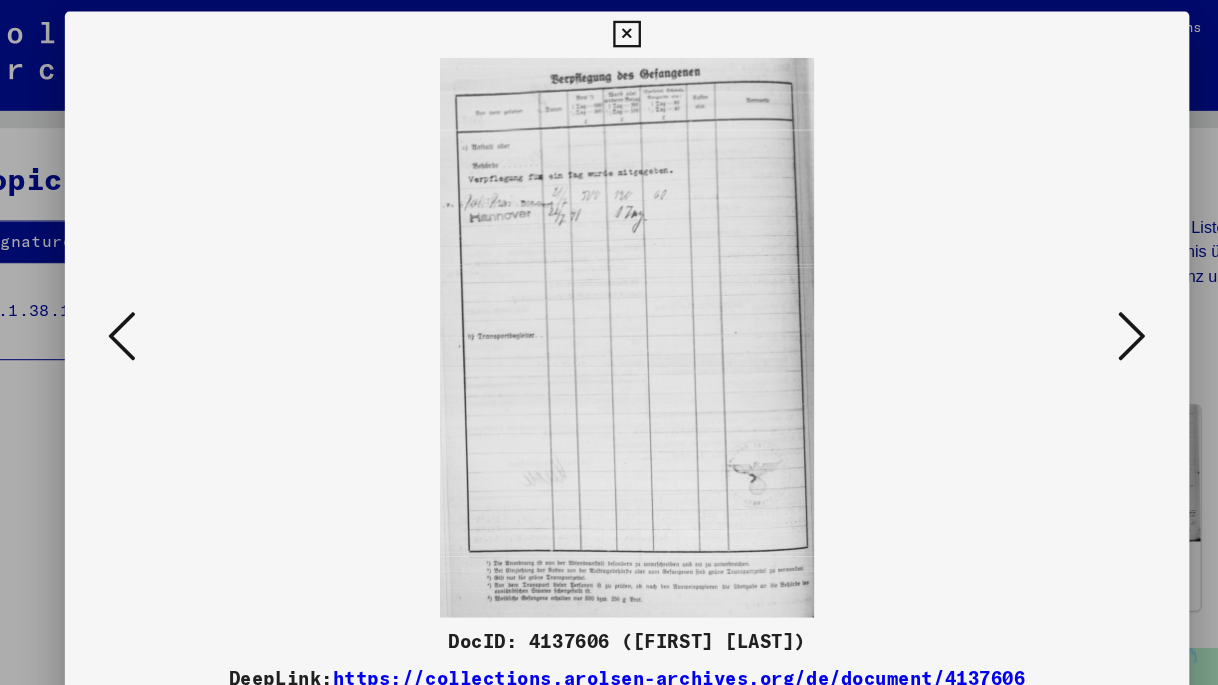 click at bounding box center [172, 292] 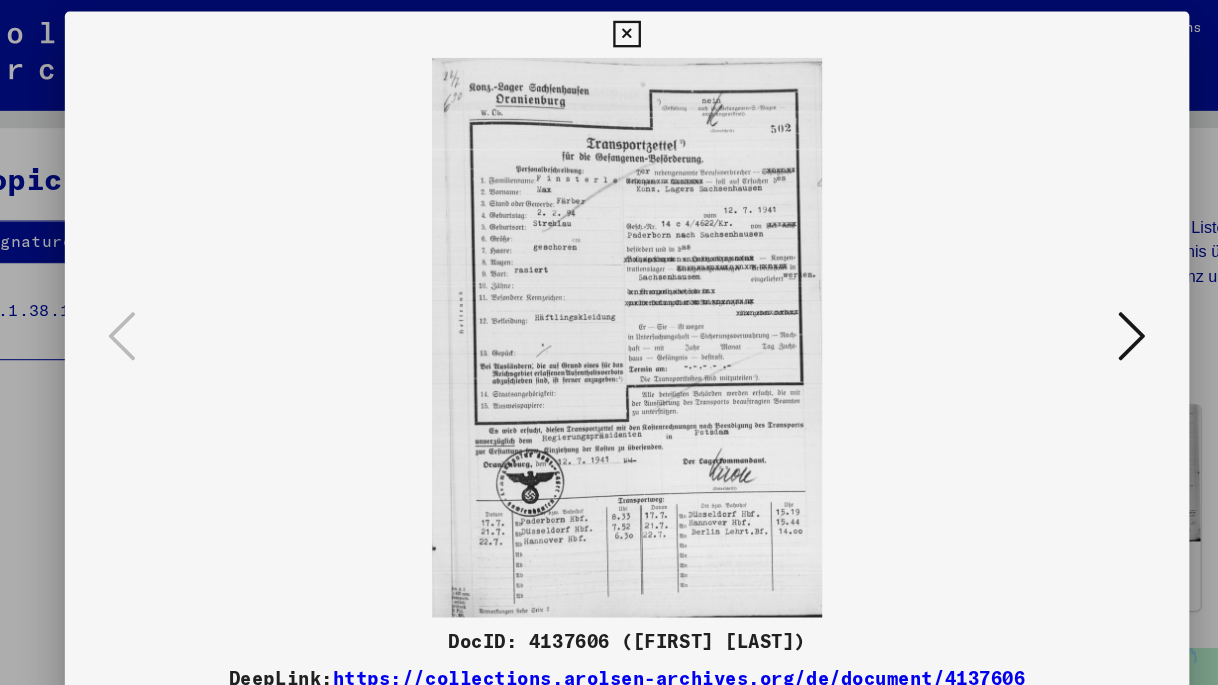 click at bounding box center (608, 30) 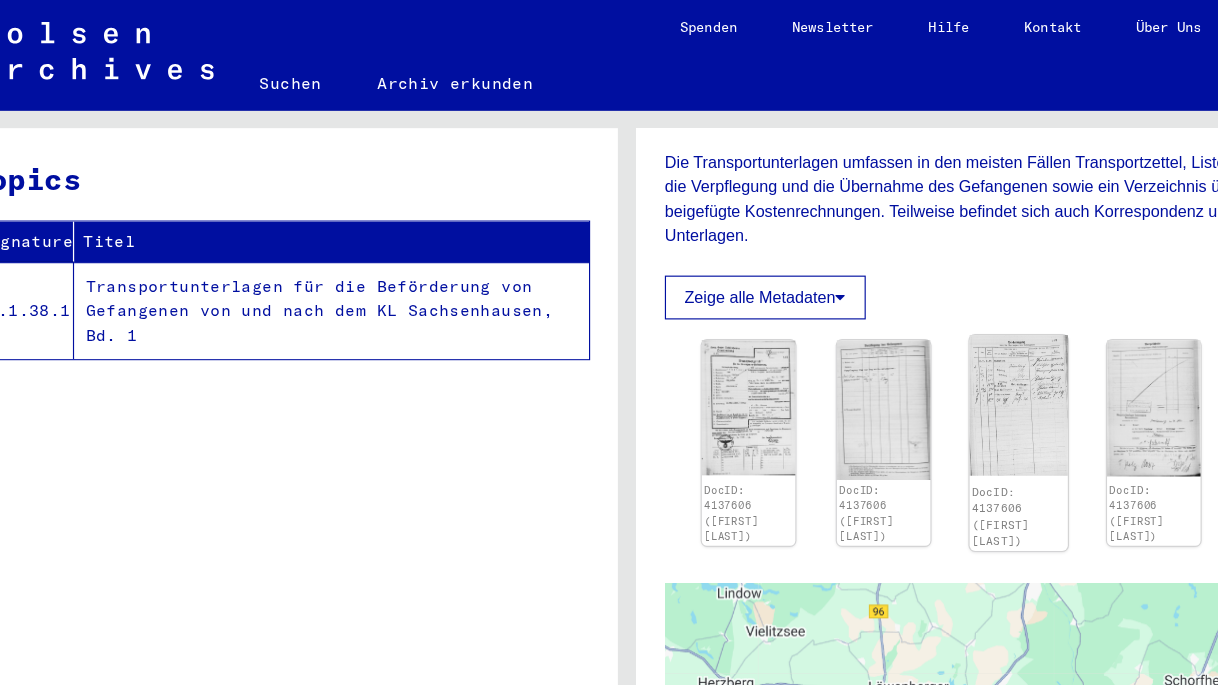 scroll, scrollTop: 381, scrollLeft: 0, axis: vertical 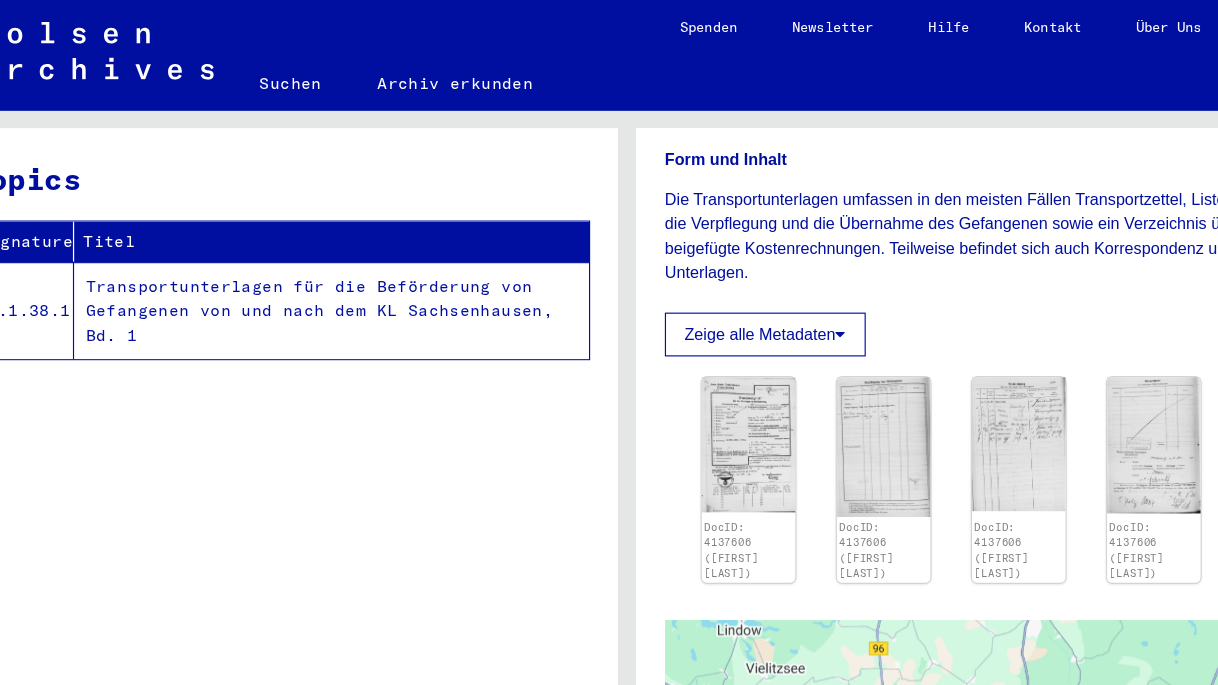 click on "Zeige alle Metadaten" 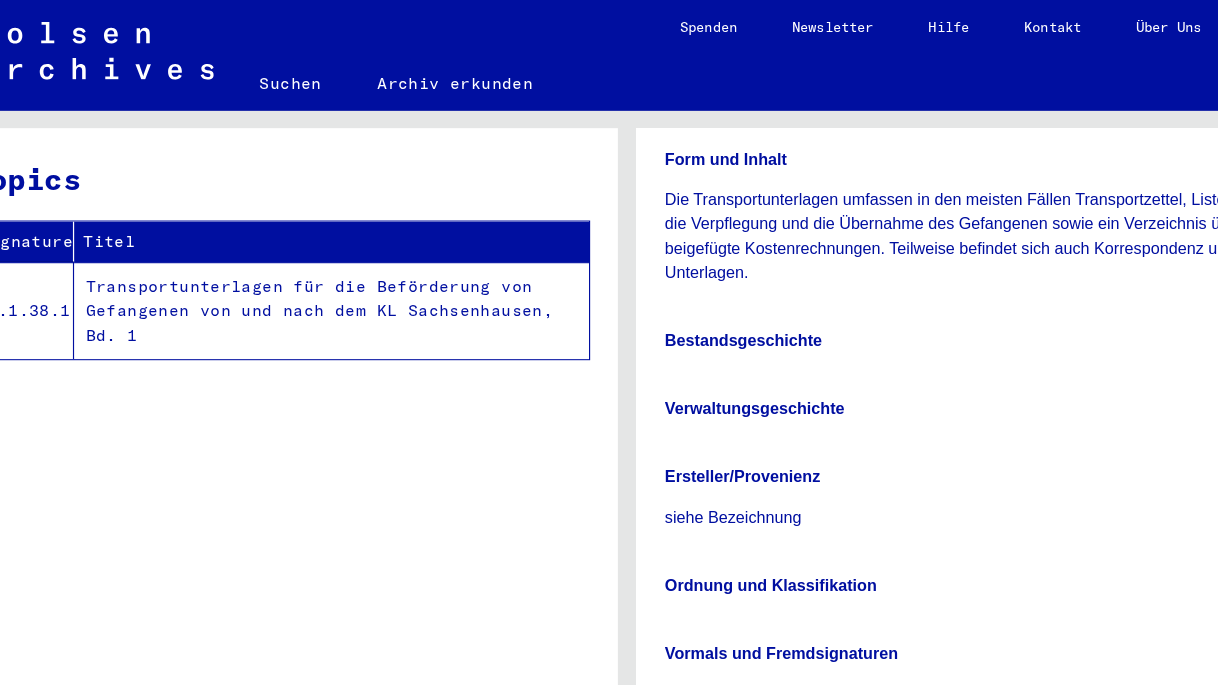 click on "Bestandsgeschichte" at bounding box center [710, 295] 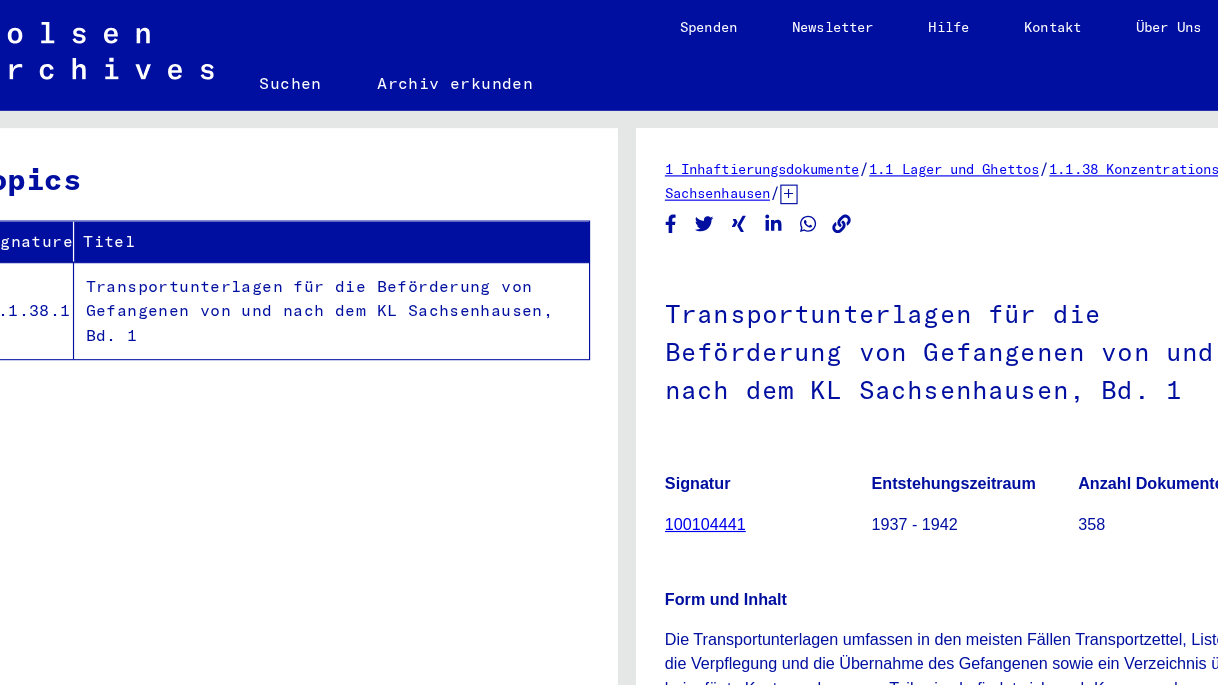 scroll, scrollTop: 0, scrollLeft: 0, axis: both 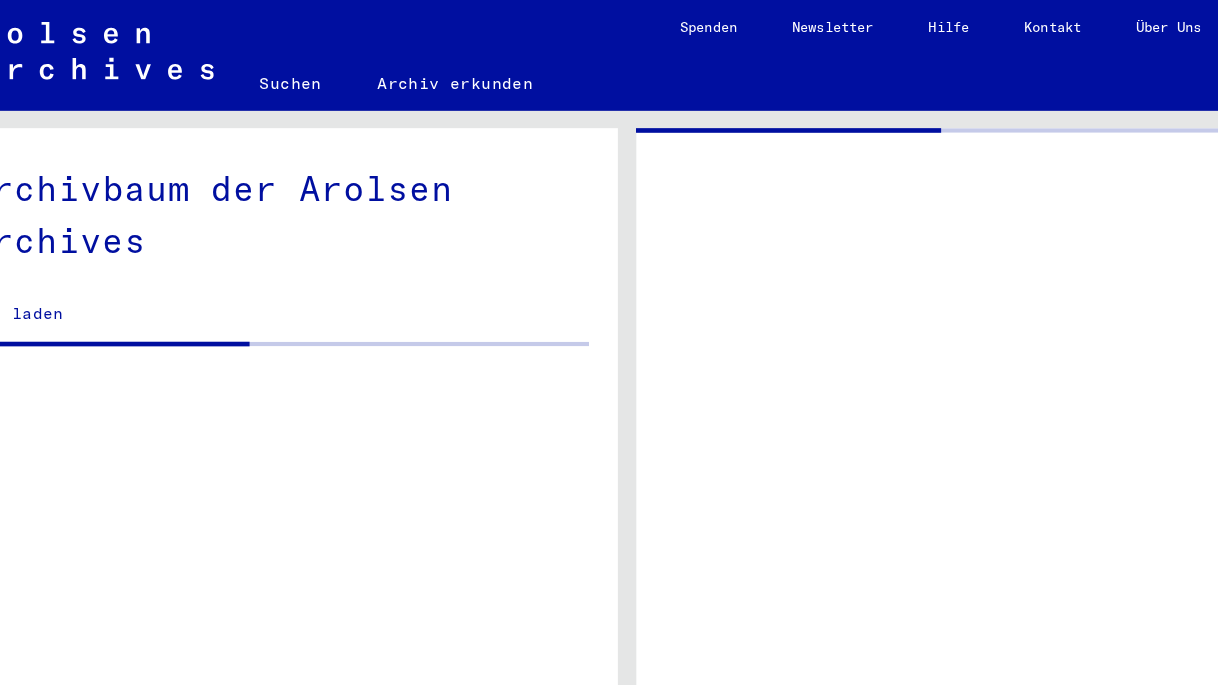 click 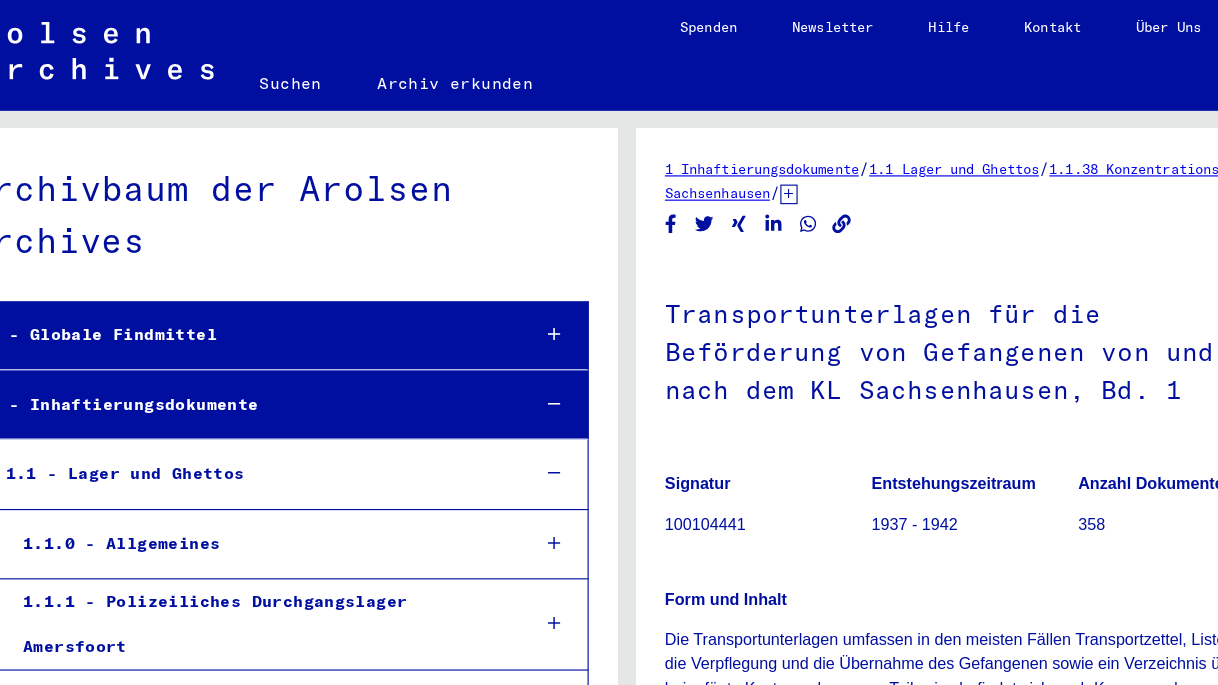 scroll, scrollTop: 17560, scrollLeft: 0, axis: vertical 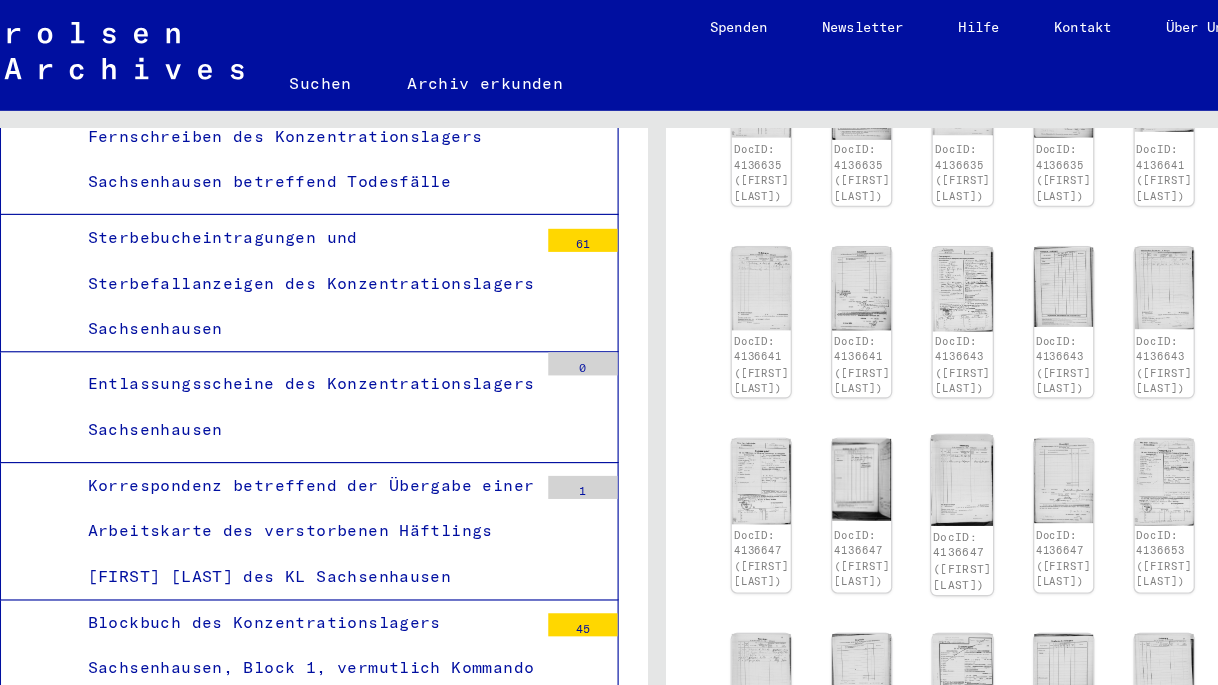 click 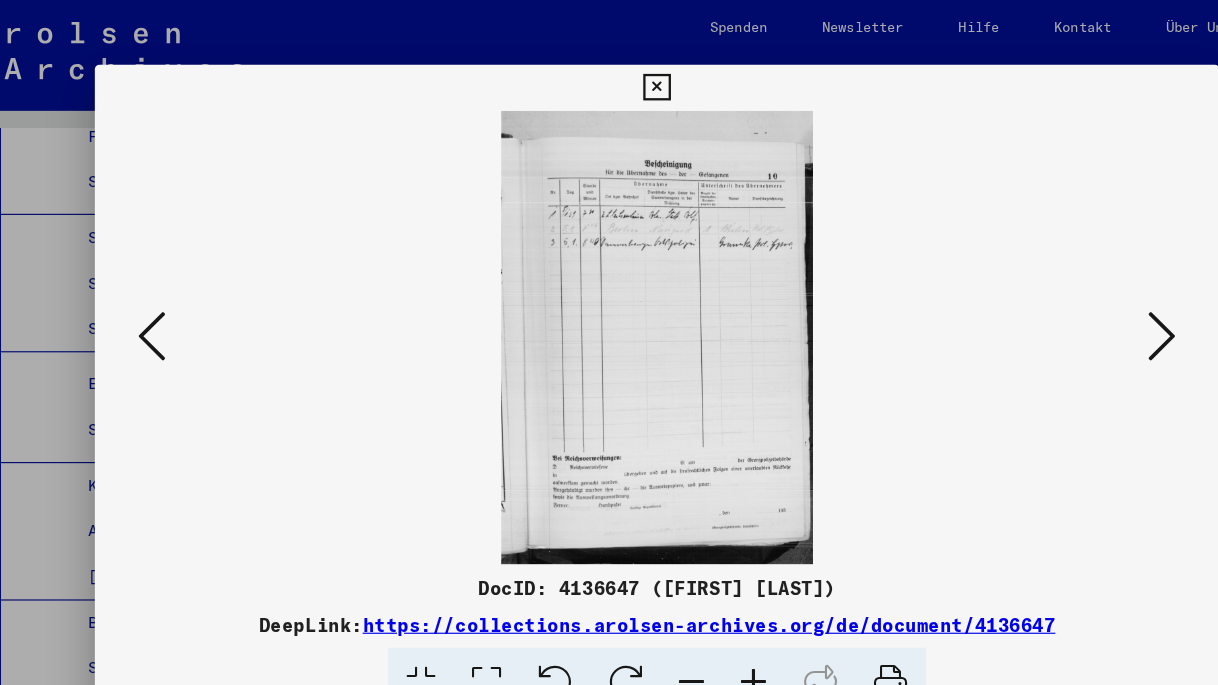 click at bounding box center (172, 291) 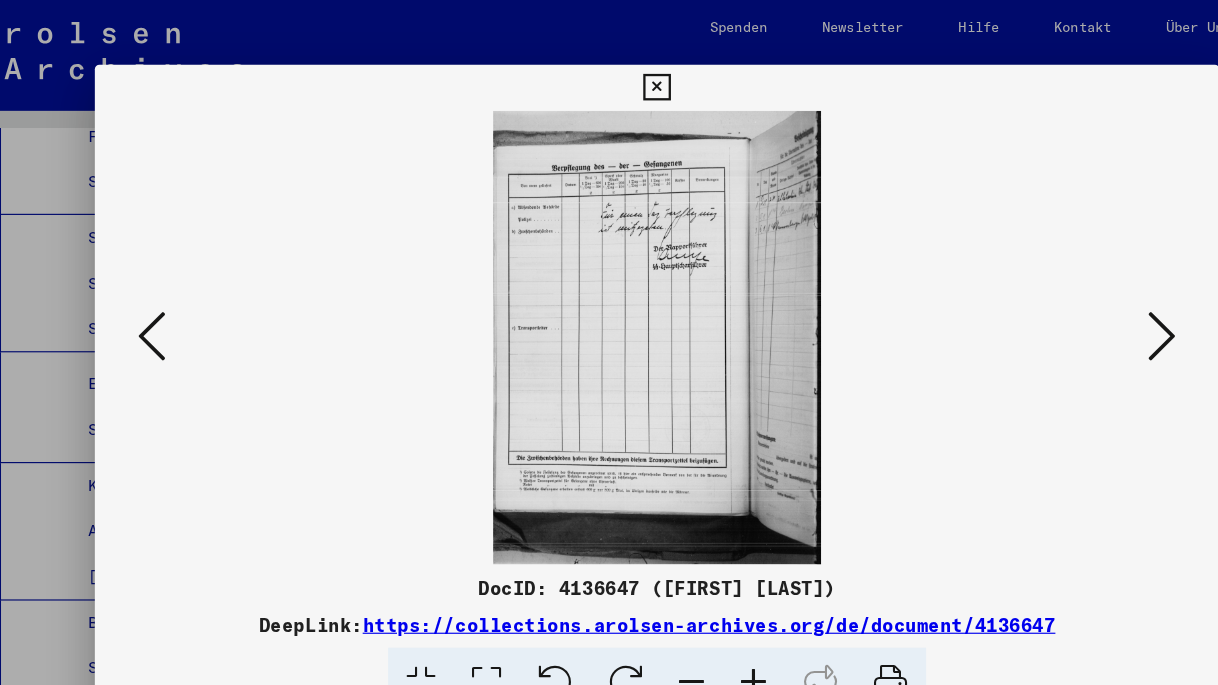 click at bounding box center (172, 291) 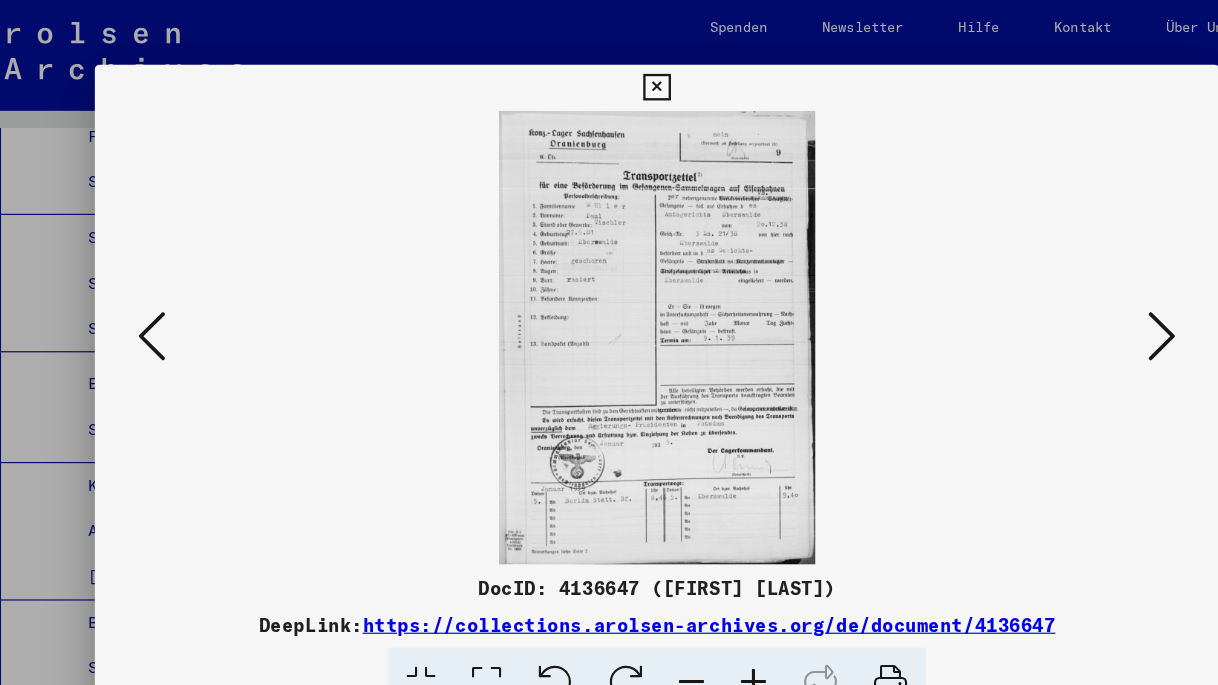 click at bounding box center (172, 291) 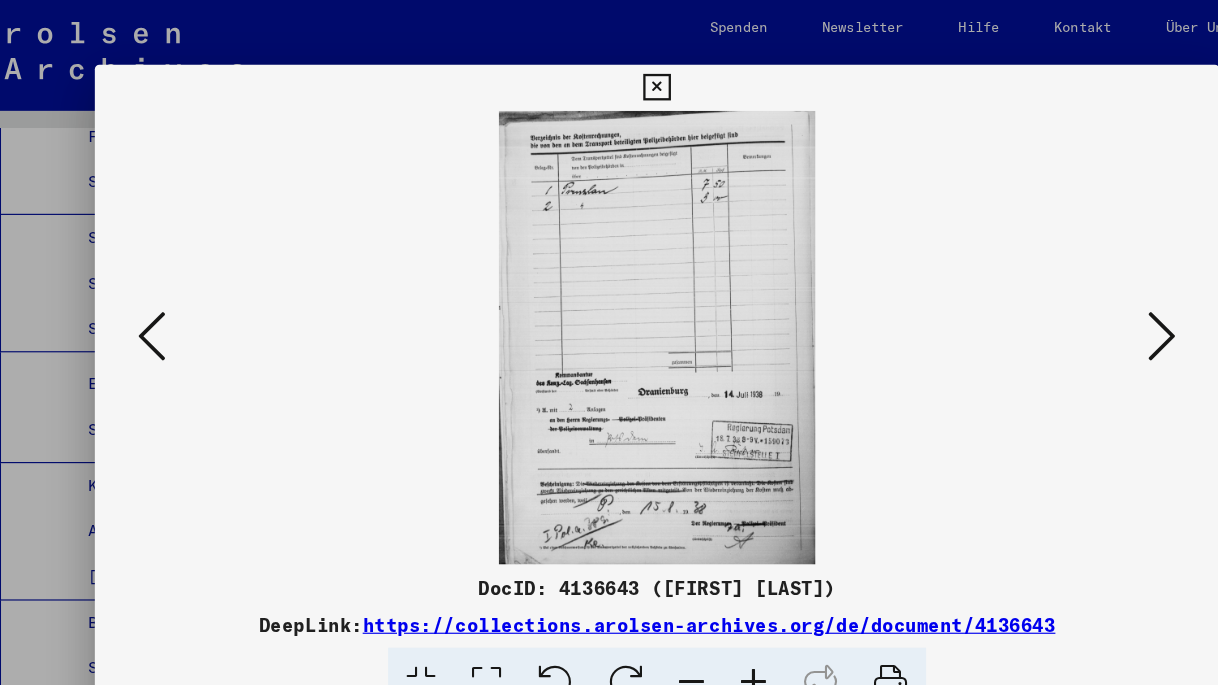 click on "DocID: 4136643 ([FIRST] [LAST])  DeepLink:  https://collections.arolsen-archives.org/de/document/4136643" at bounding box center [609, 559] 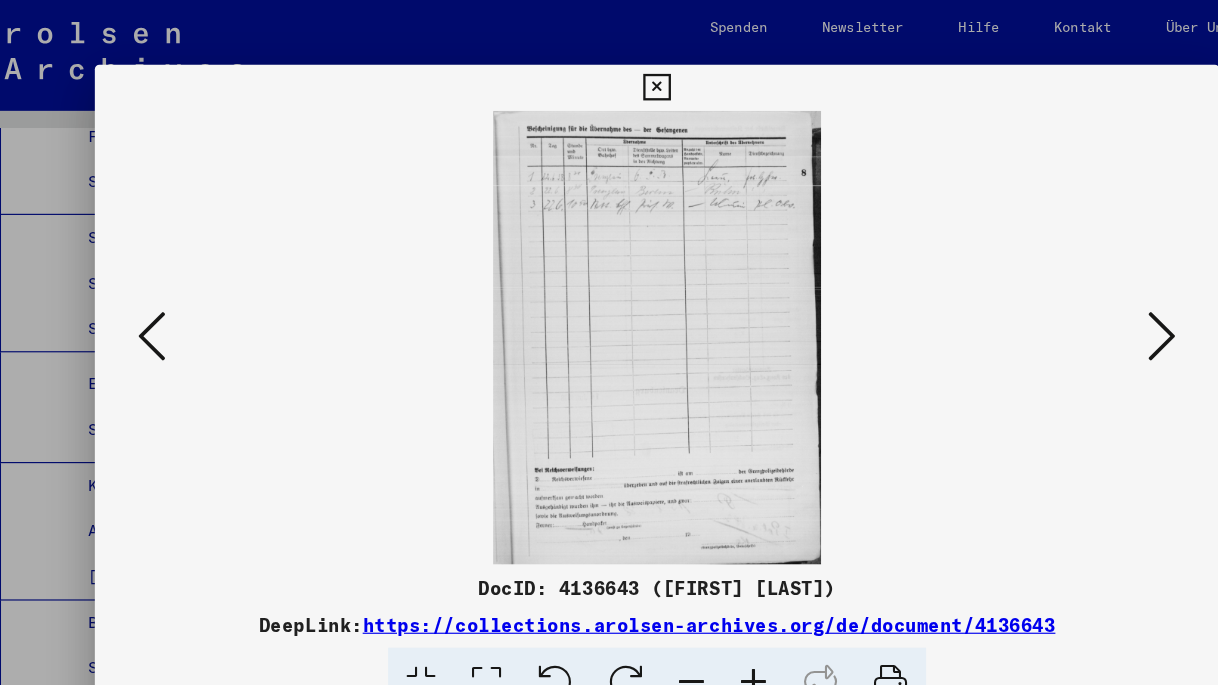 click at bounding box center (172, 292) 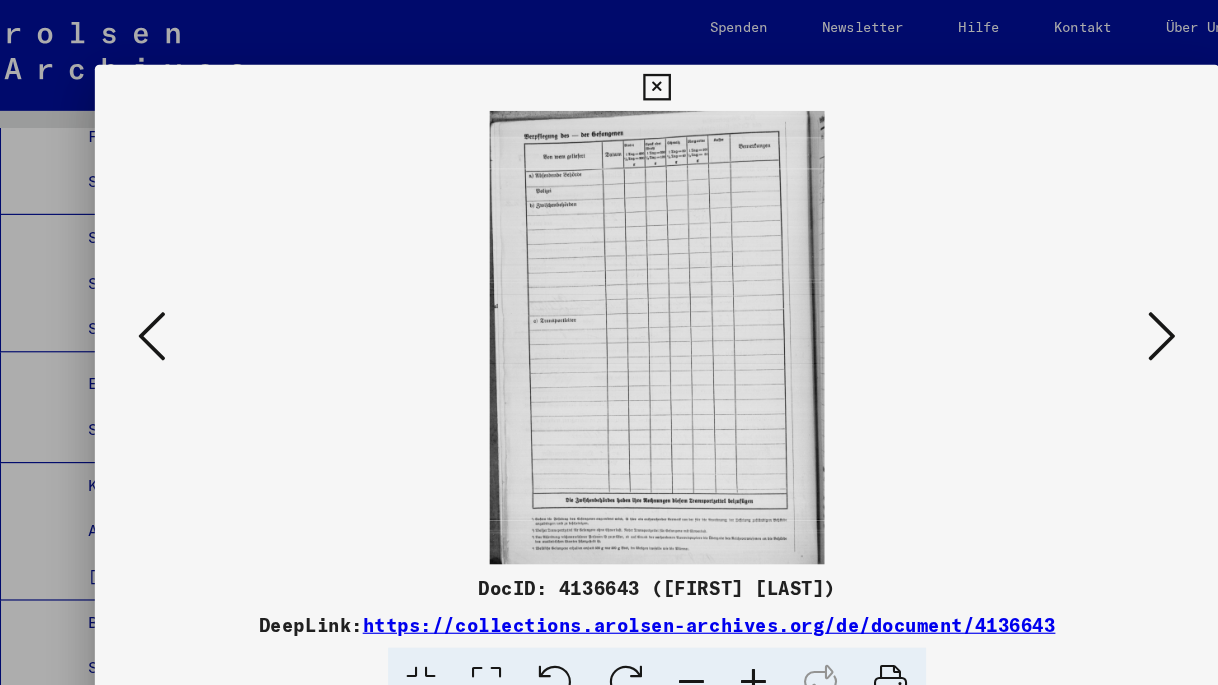 click at bounding box center [172, 292] 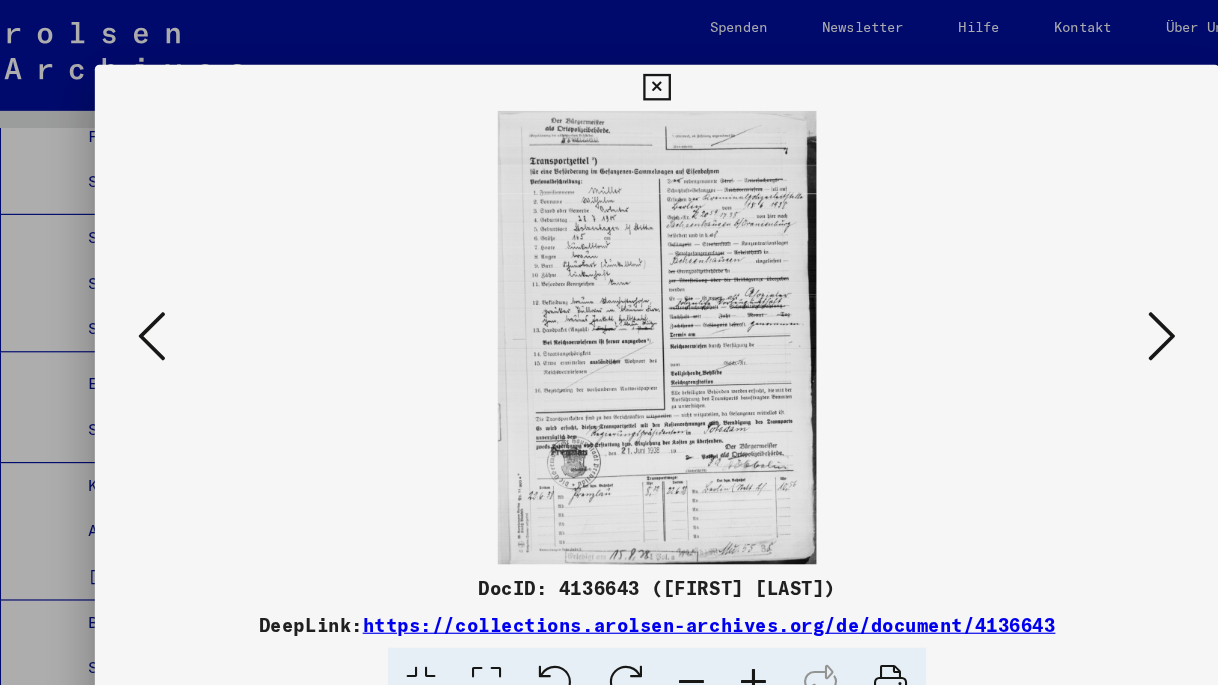 click at bounding box center (172, 291) 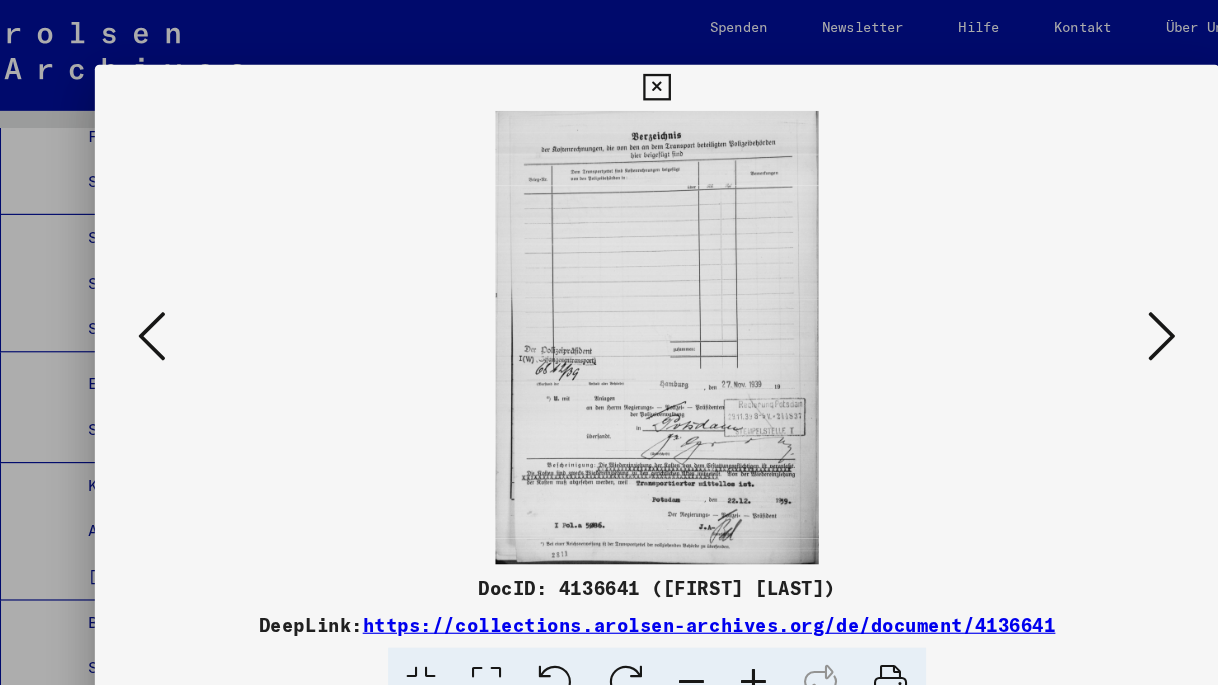 click at bounding box center [172, 291] 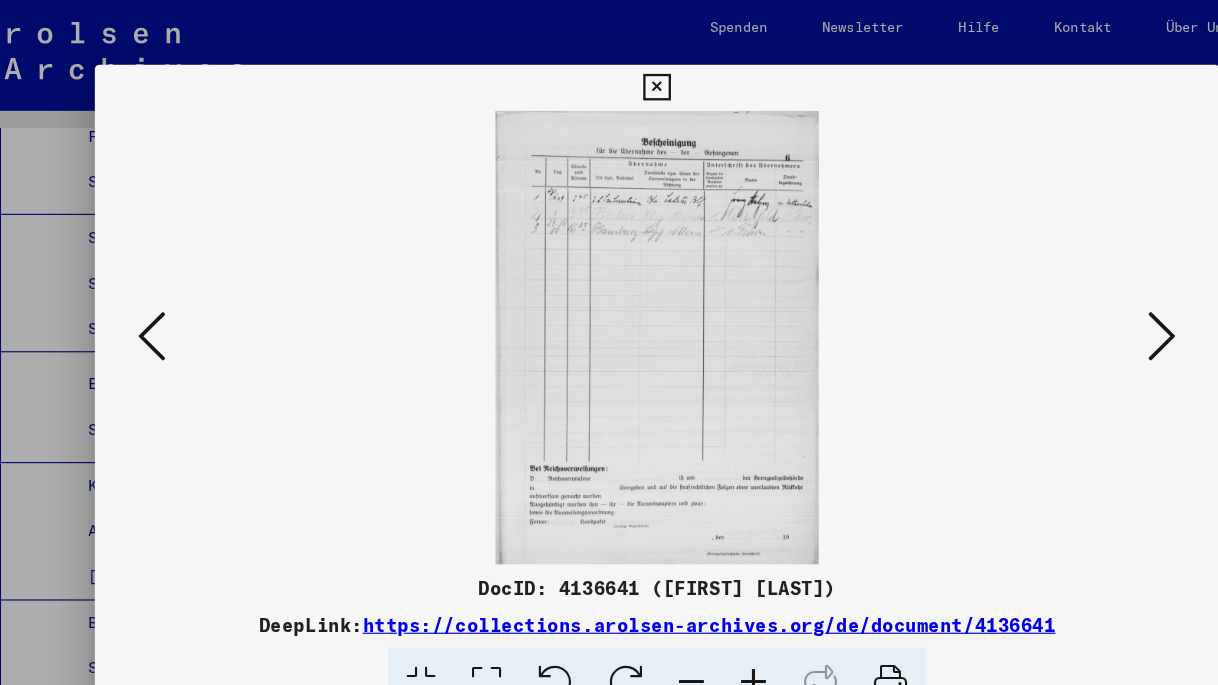 click at bounding box center [172, 291] 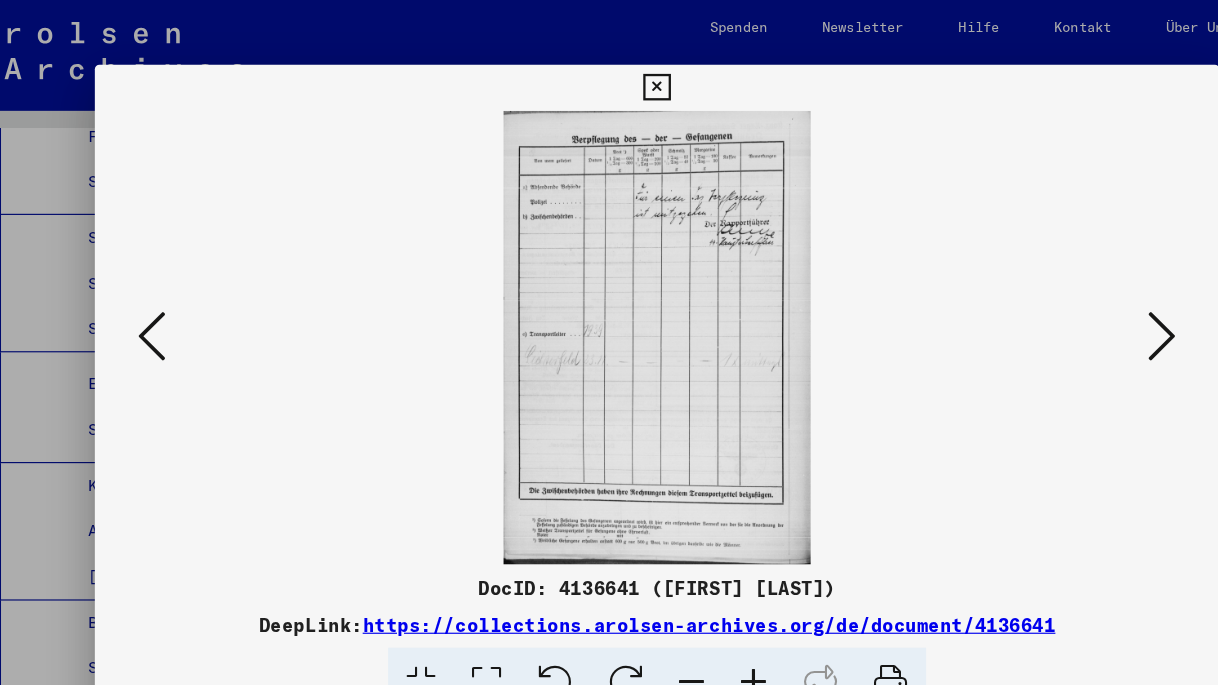 click at bounding box center [172, 291] 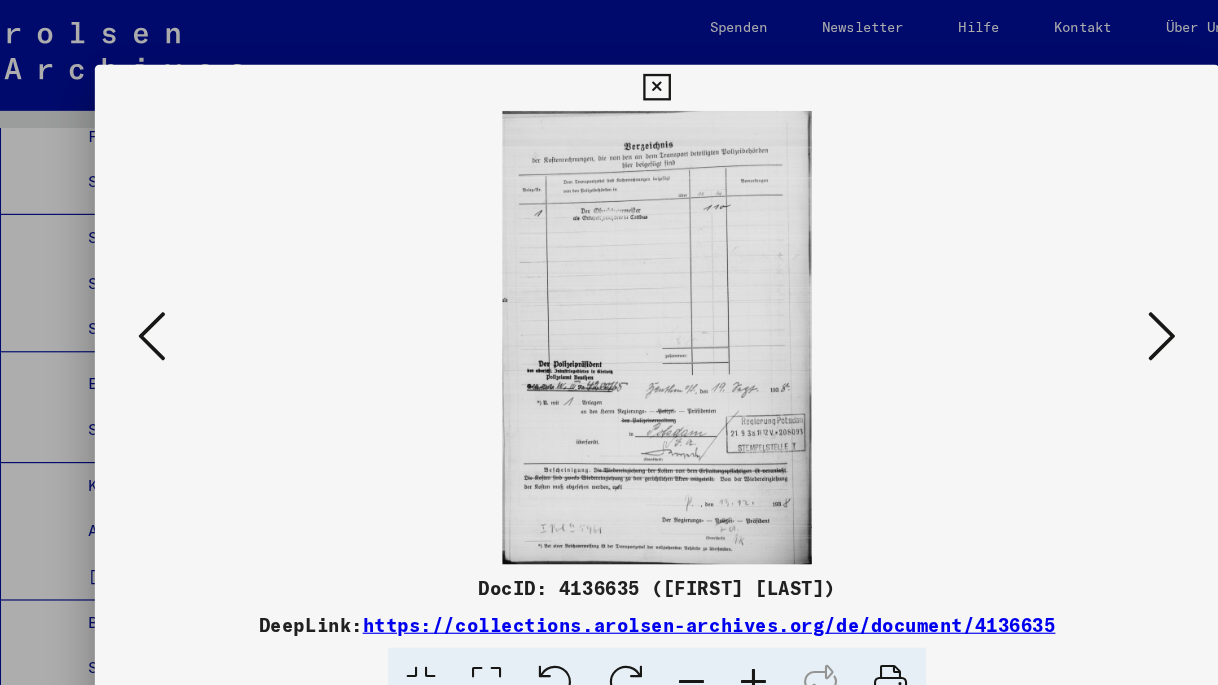 click at bounding box center (172, 291) 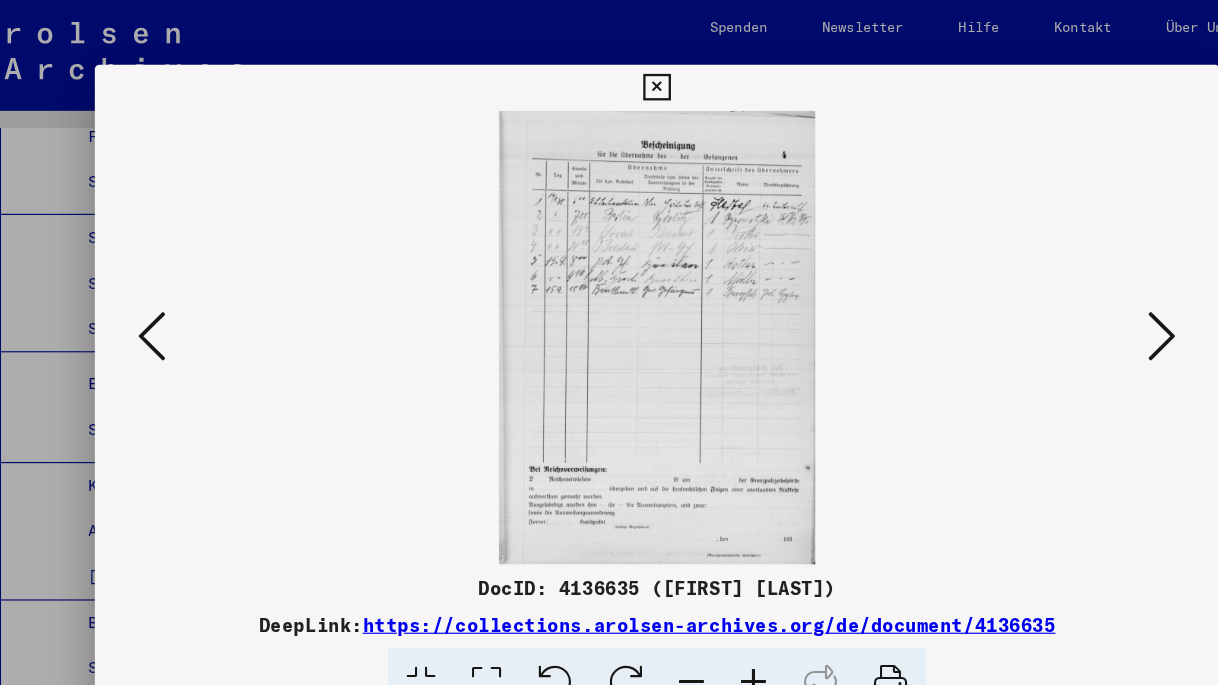 click at bounding box center (172, 291) 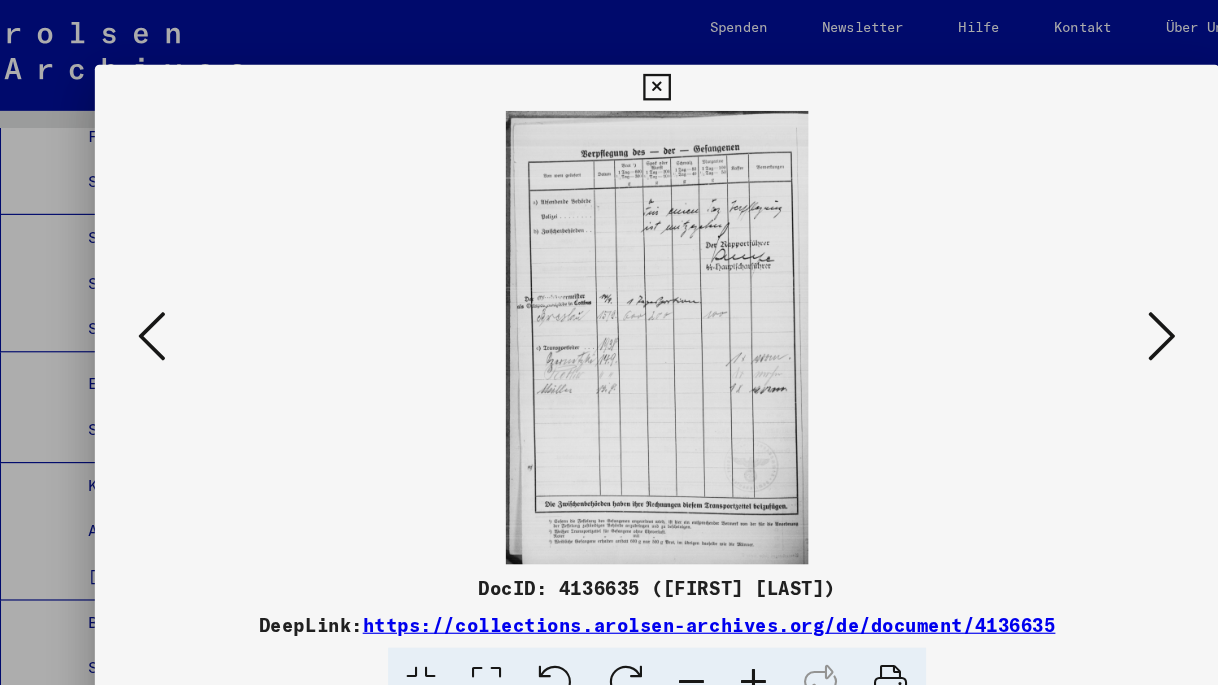 click at bounding box center [172, 291] 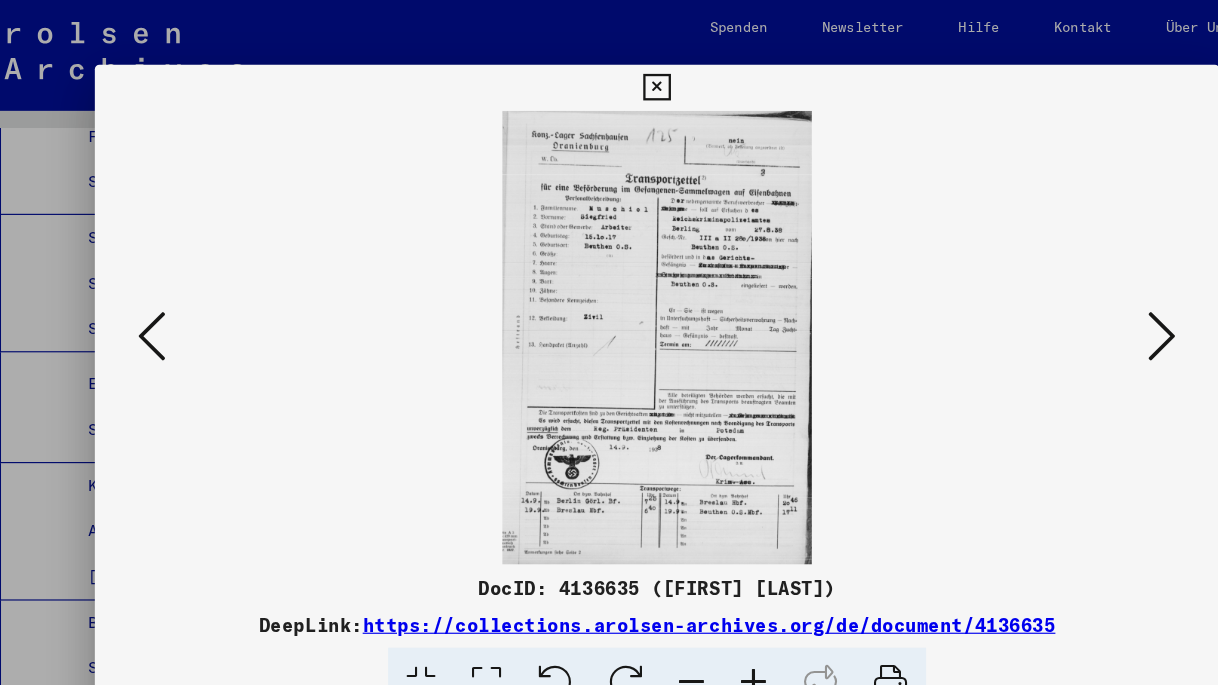 click at bounding box center [172, 291] 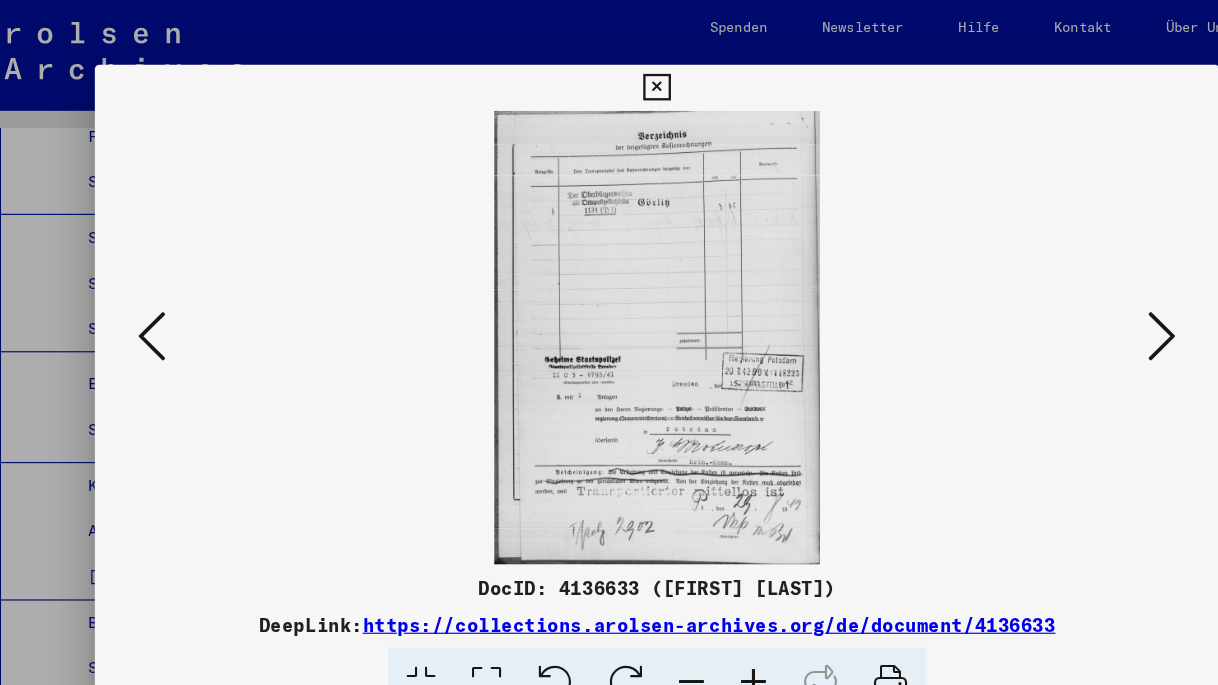click at bounding box center [172, 291] 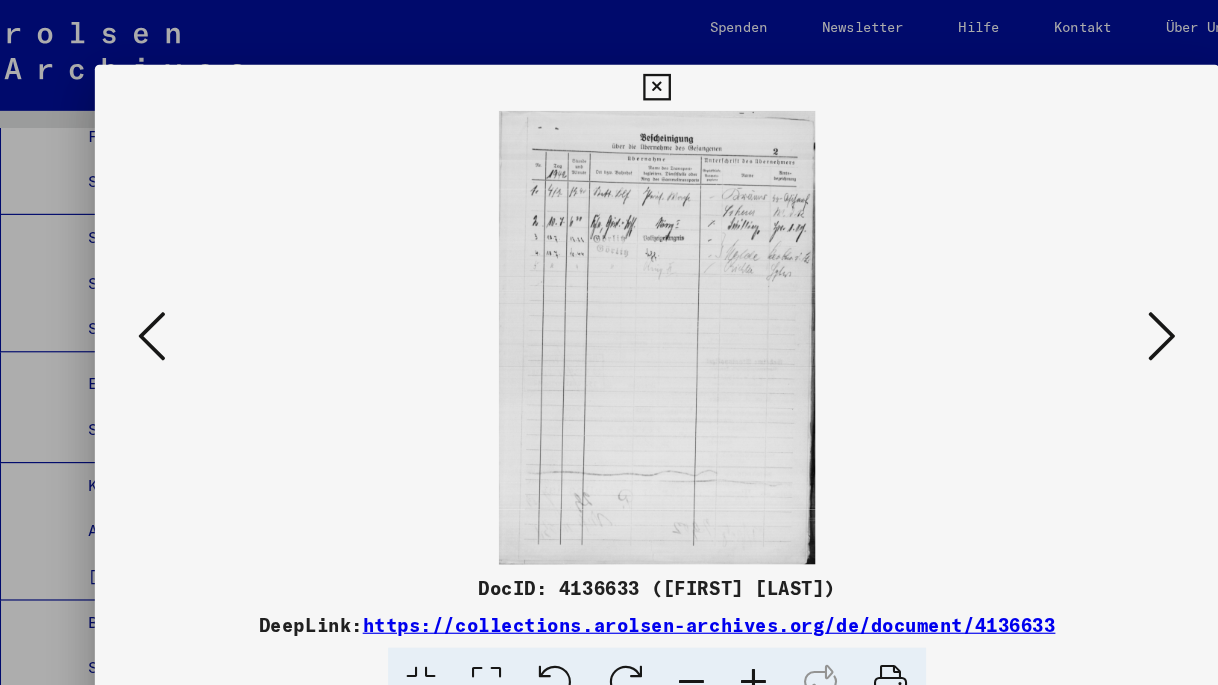 click at bounding box center [172, 291] 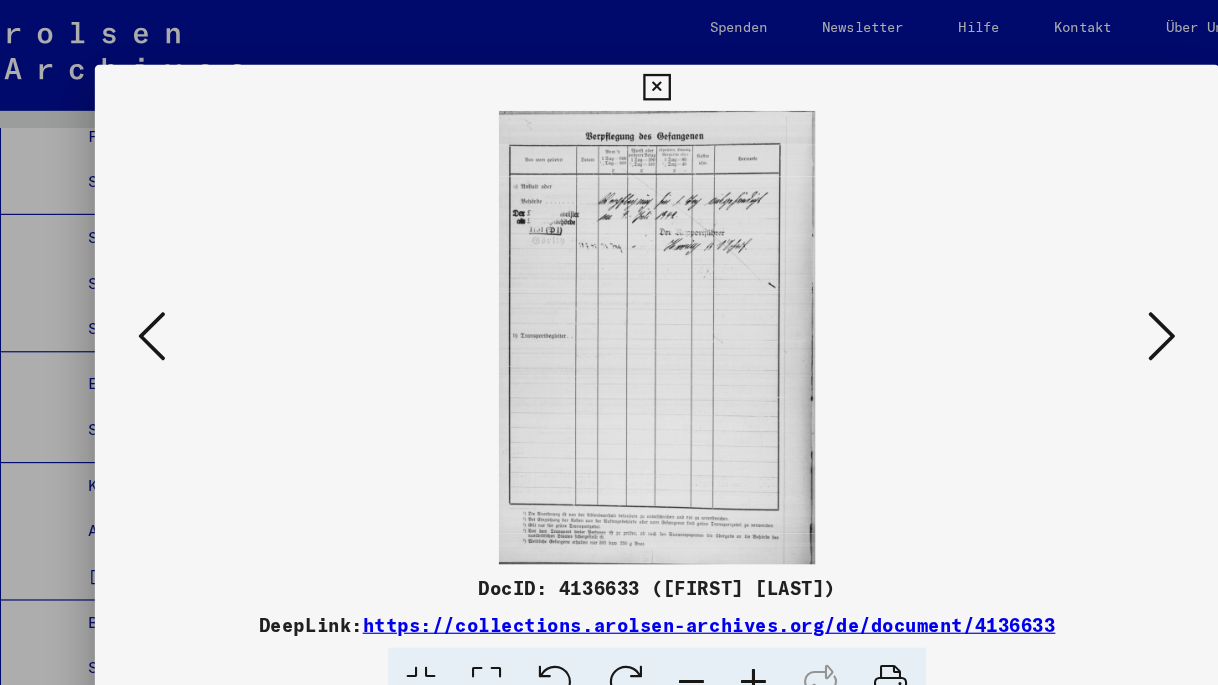 click at bounding box center [172, 291] 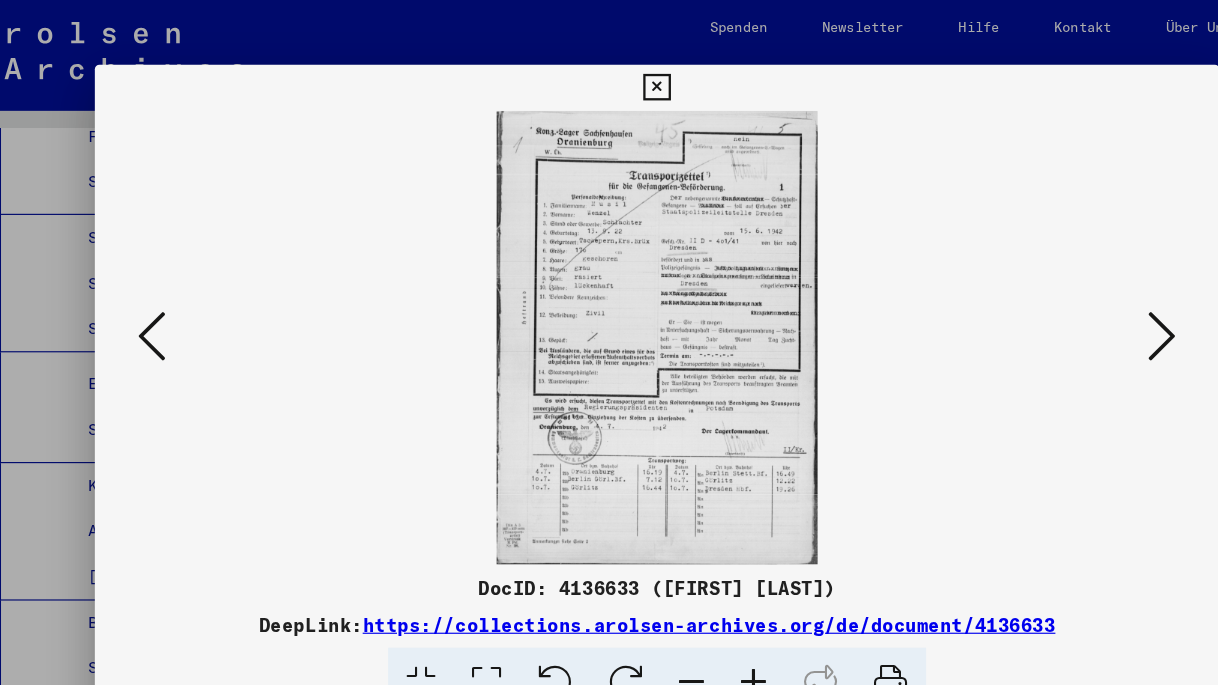click at bounding box center (172, 291) 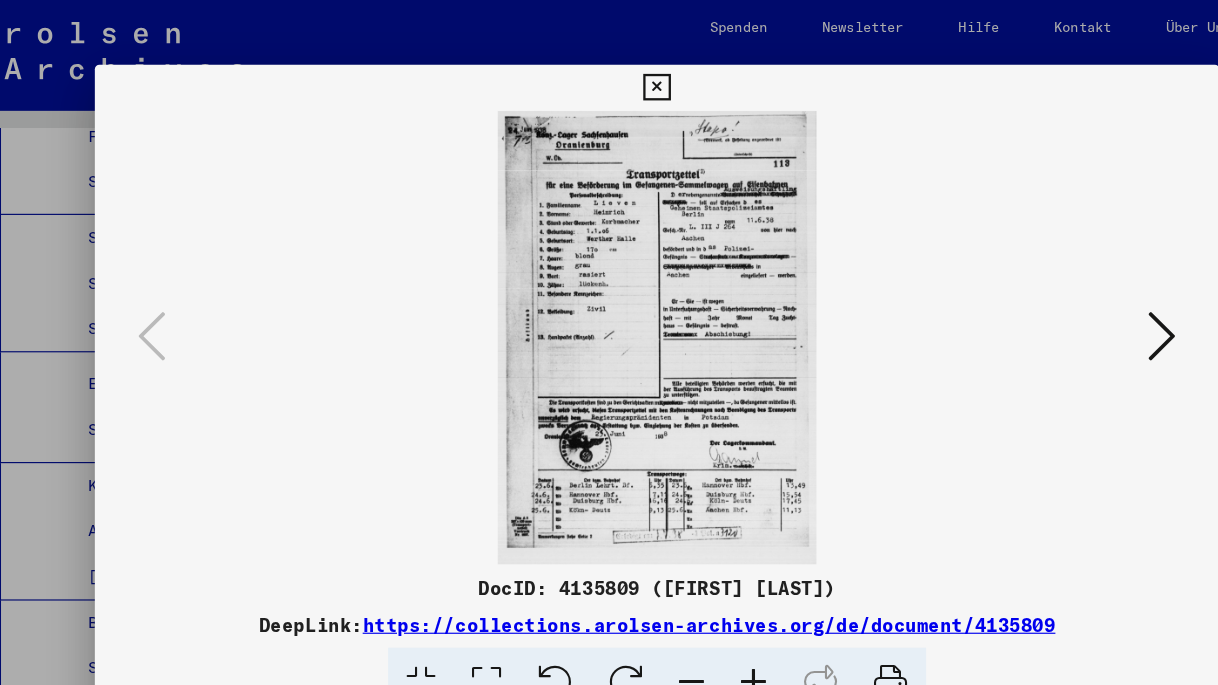 click at bounding box center (172, 291) 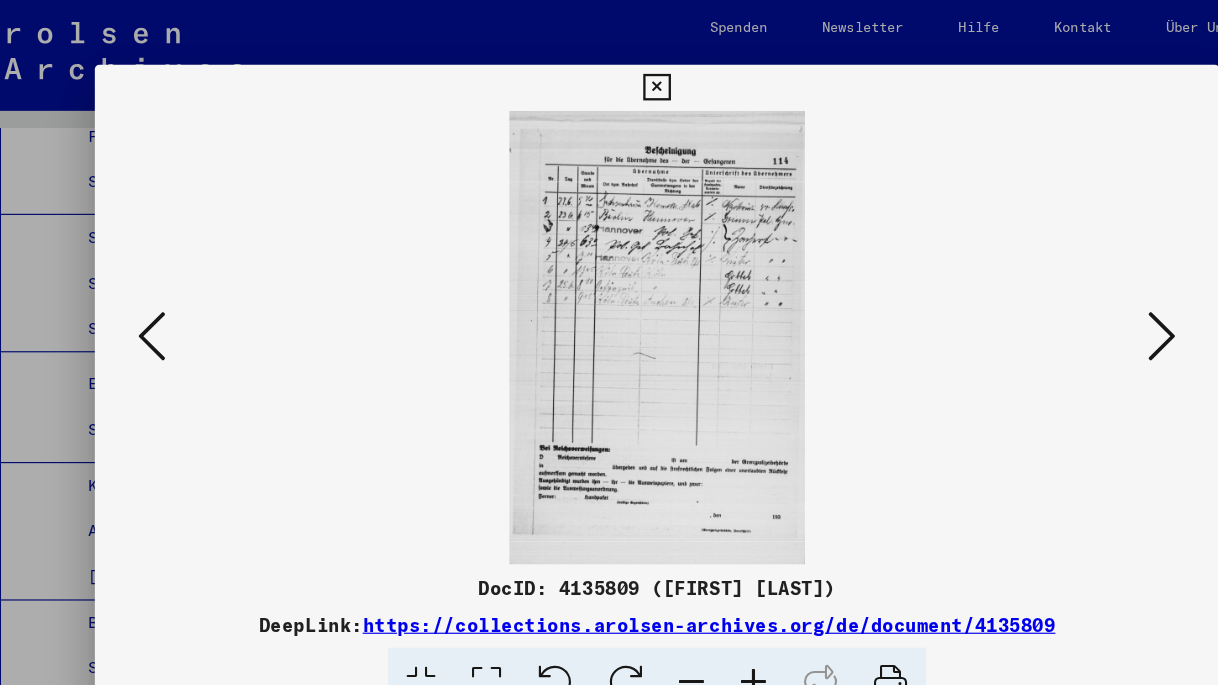 click at bounding box center (1046, 291) 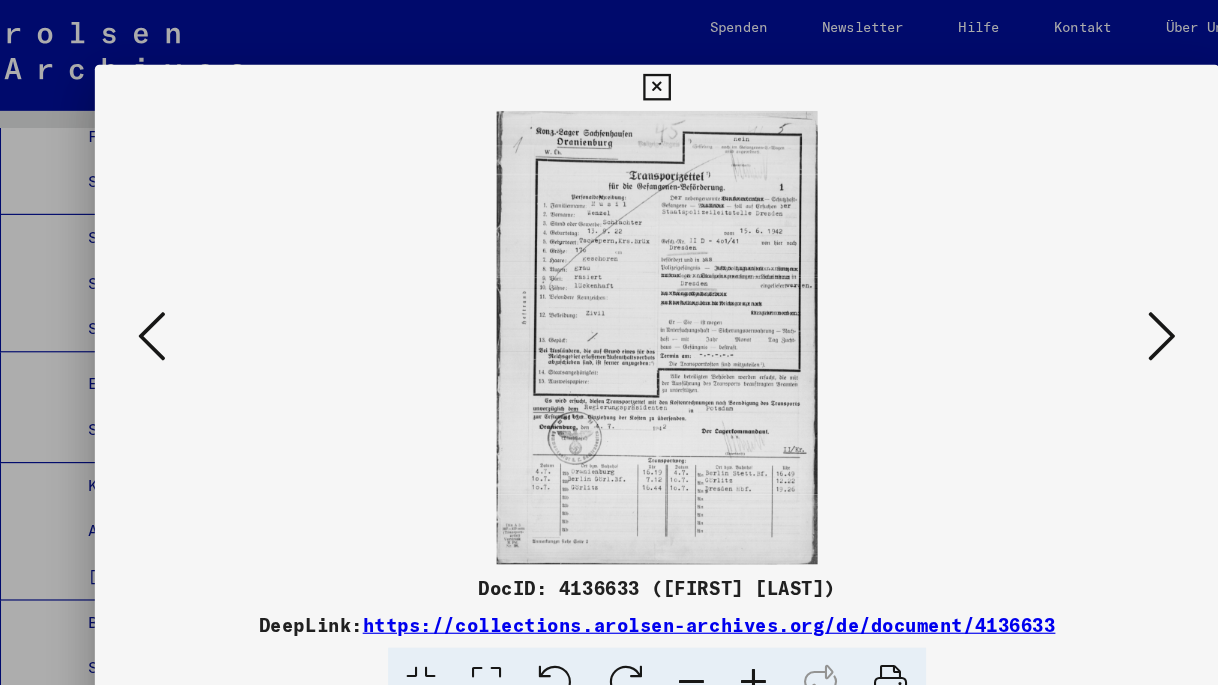 click at bounding box center [1046, 291] 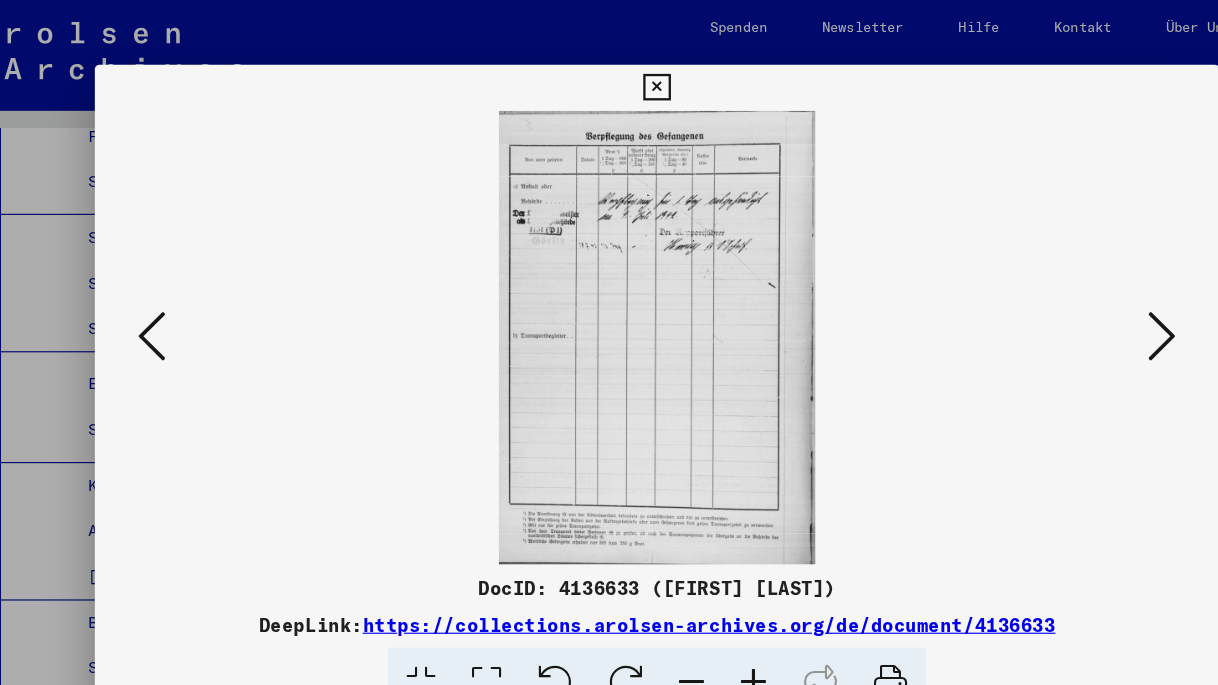 click at bounding box center (1046, 291) 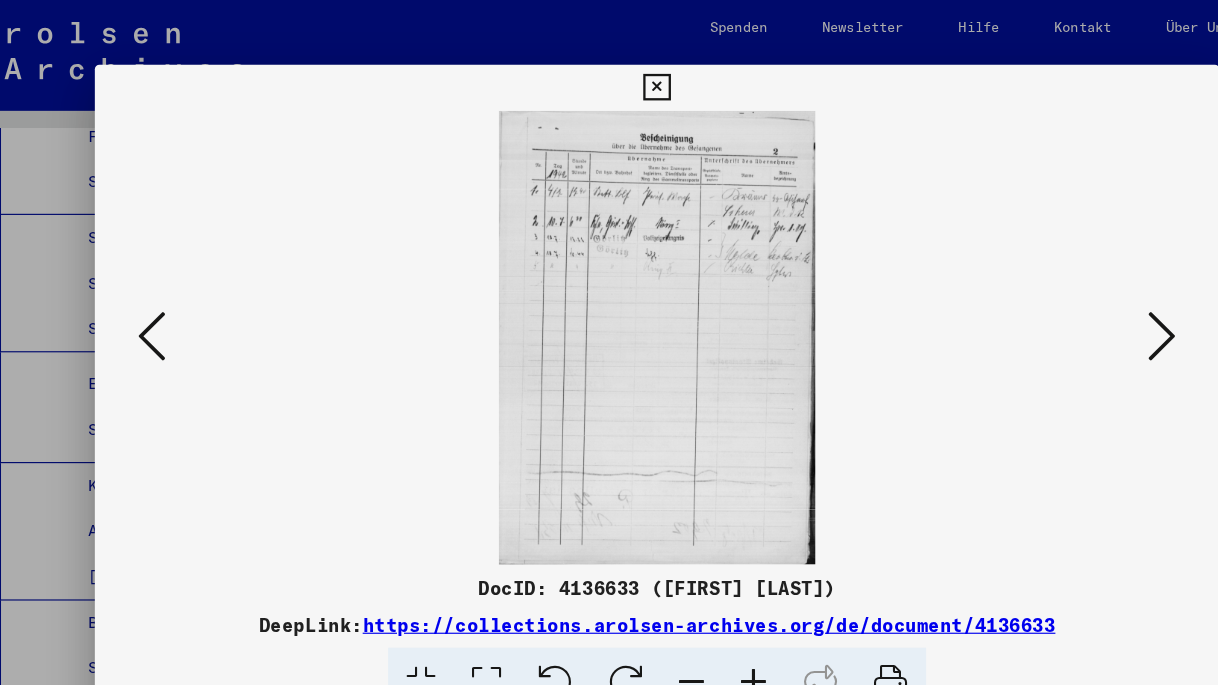 click at bounding box center (1046, 291) 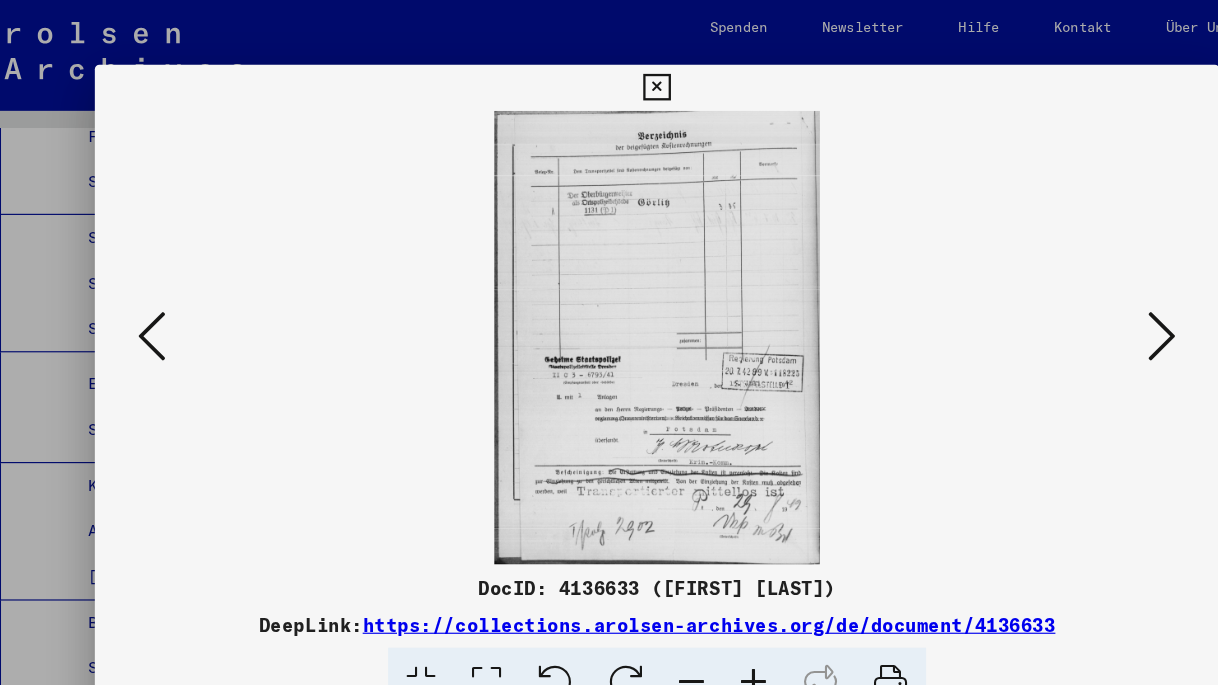 click at bounding box center (1046, 291) 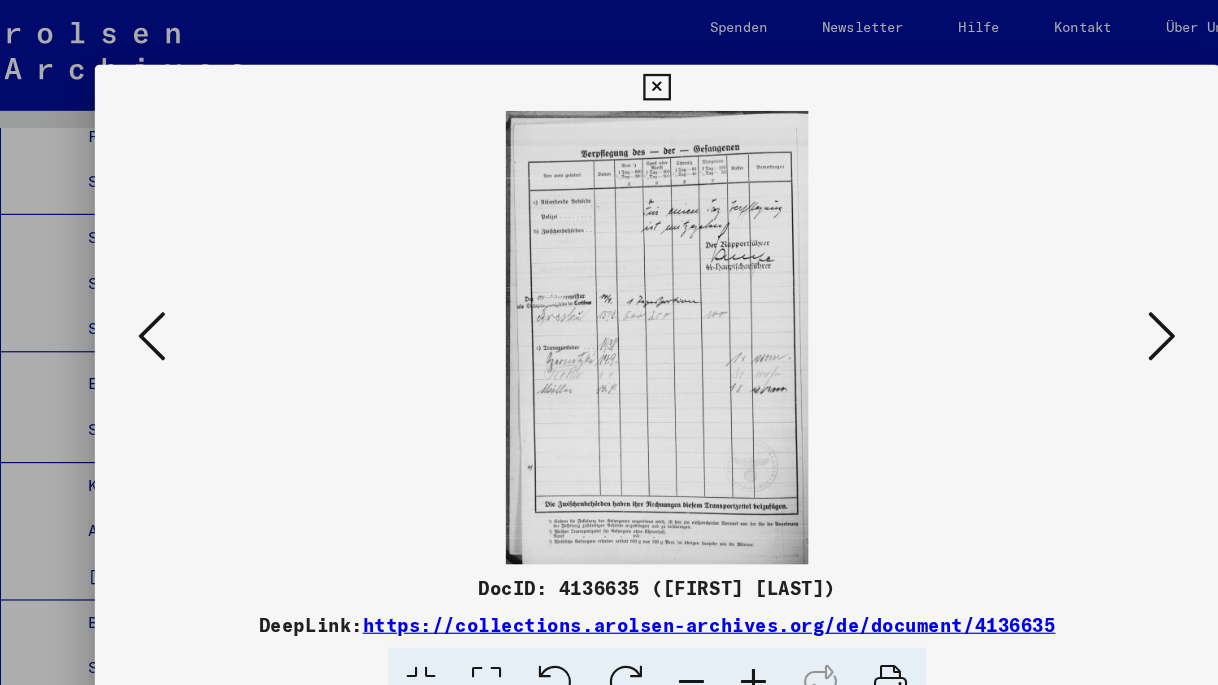 click at bounding box center [1046, 291] 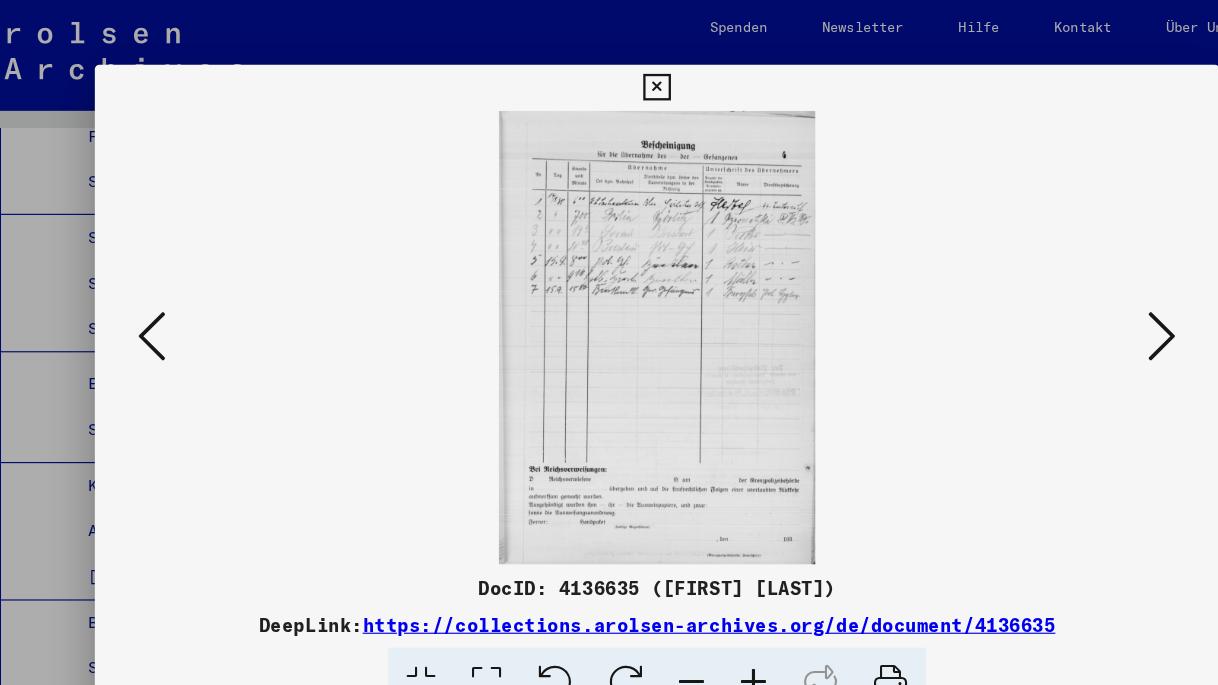 click at bounding box center [1046, 291] 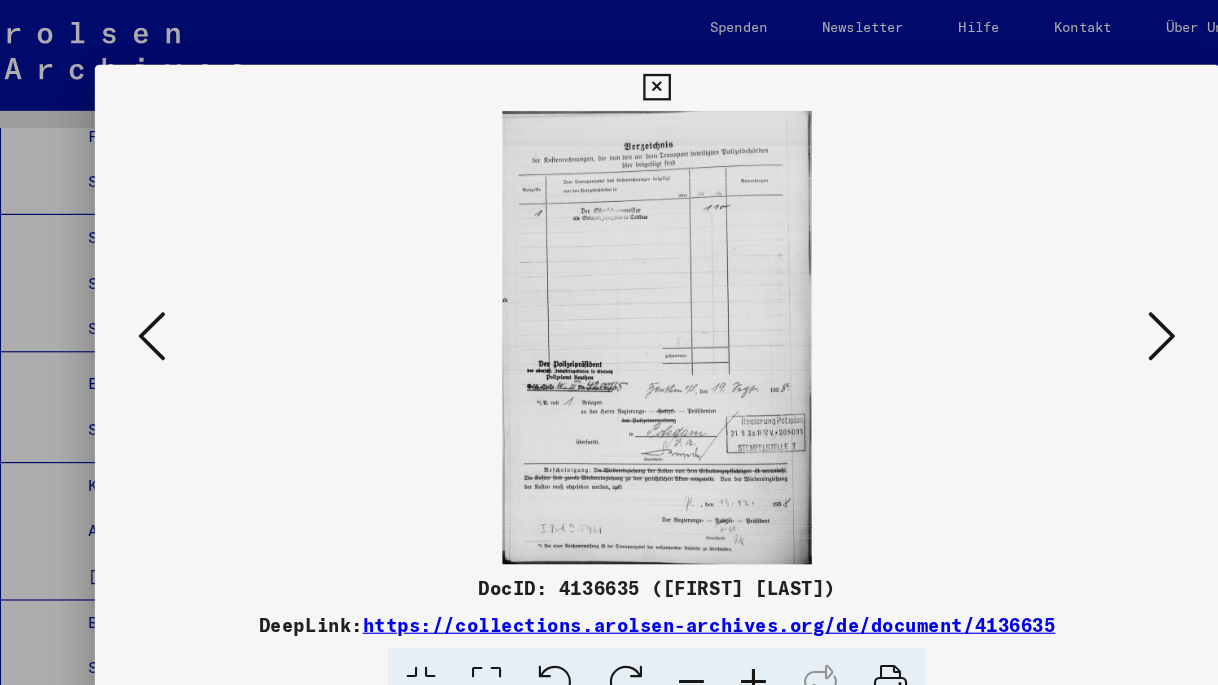 click at bounding box center [1046, 291] 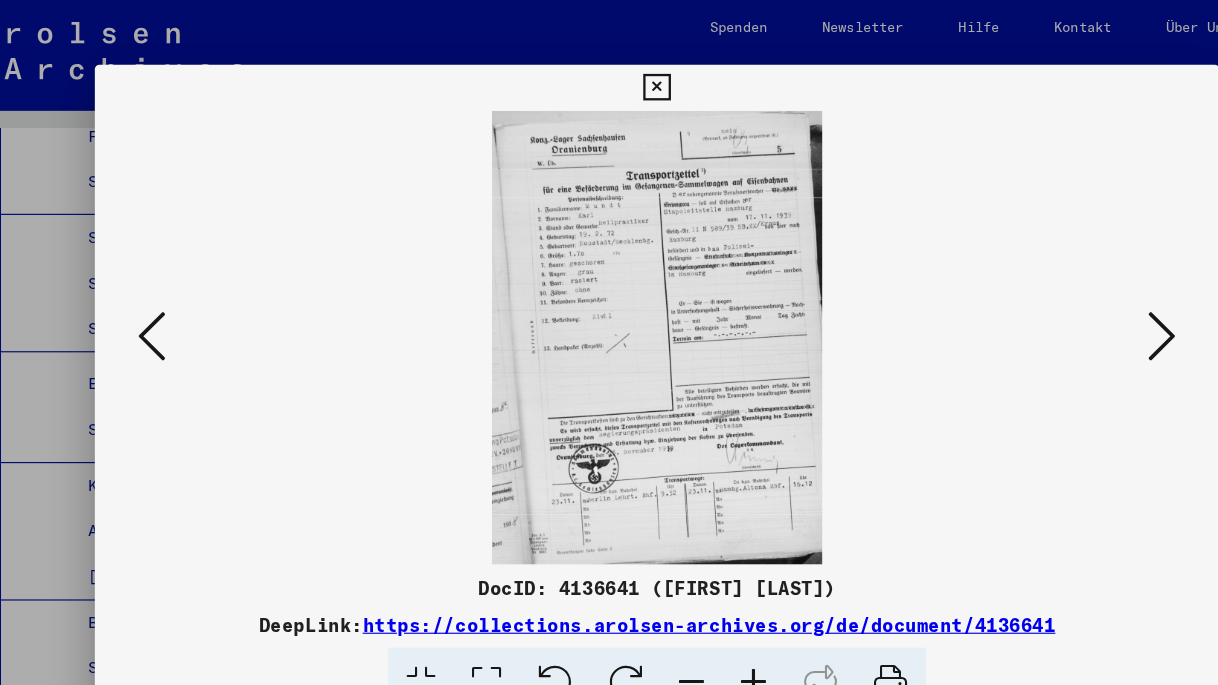 click at bounding box center [1046, 291] 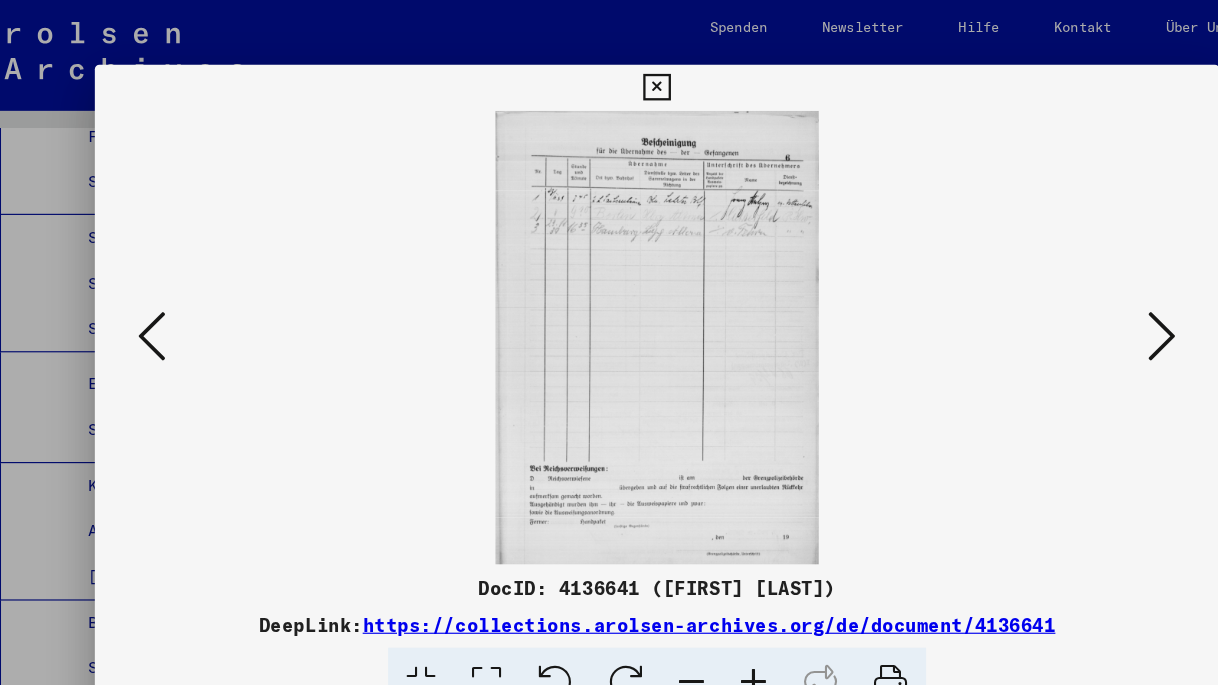 click at bounding box center (1046, 291) 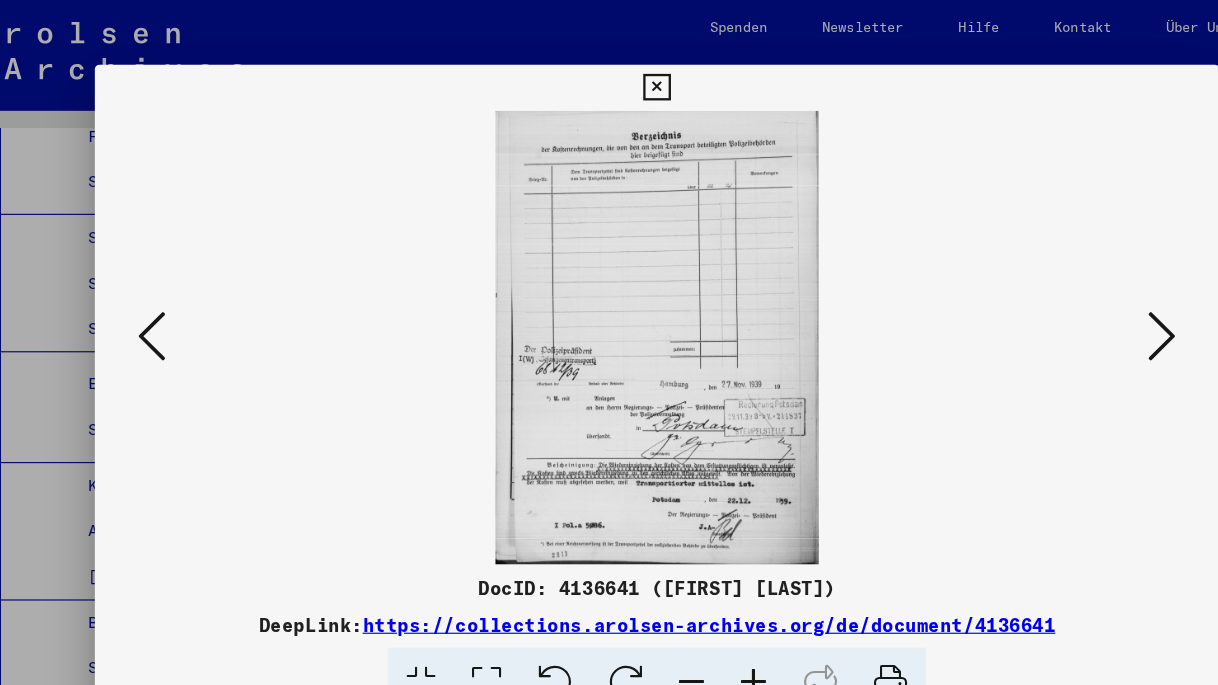 click at bounding box center (1046, 291) 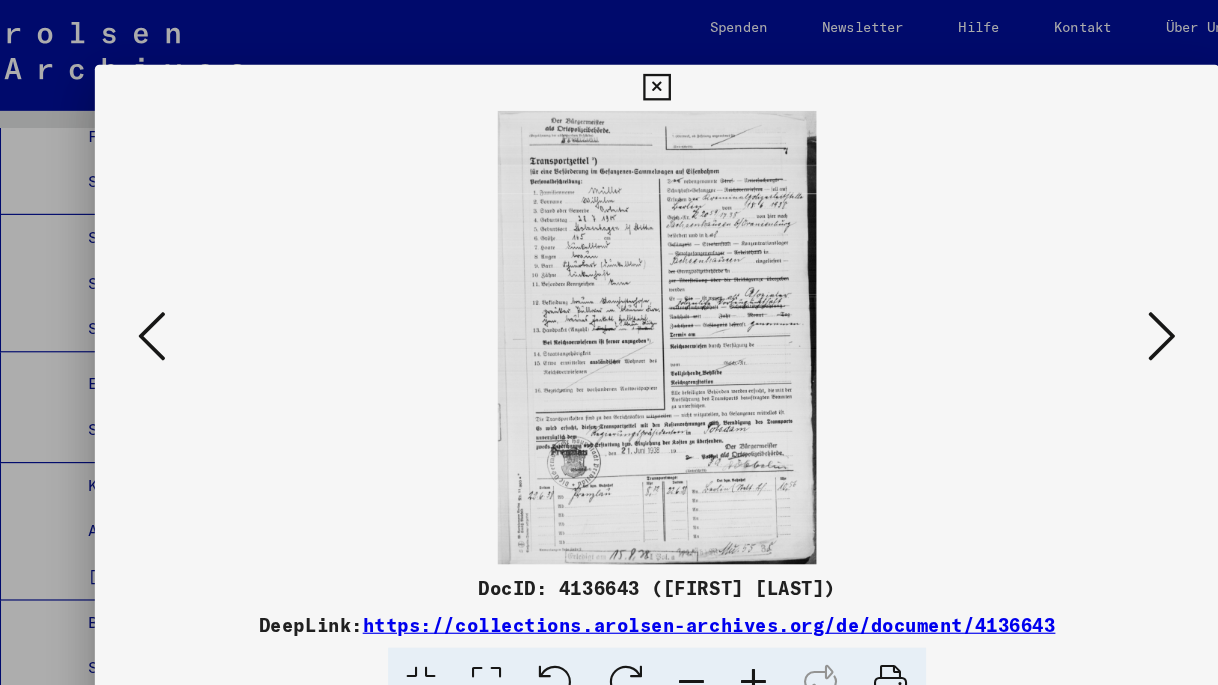 click at bounding box center (1046, 291) 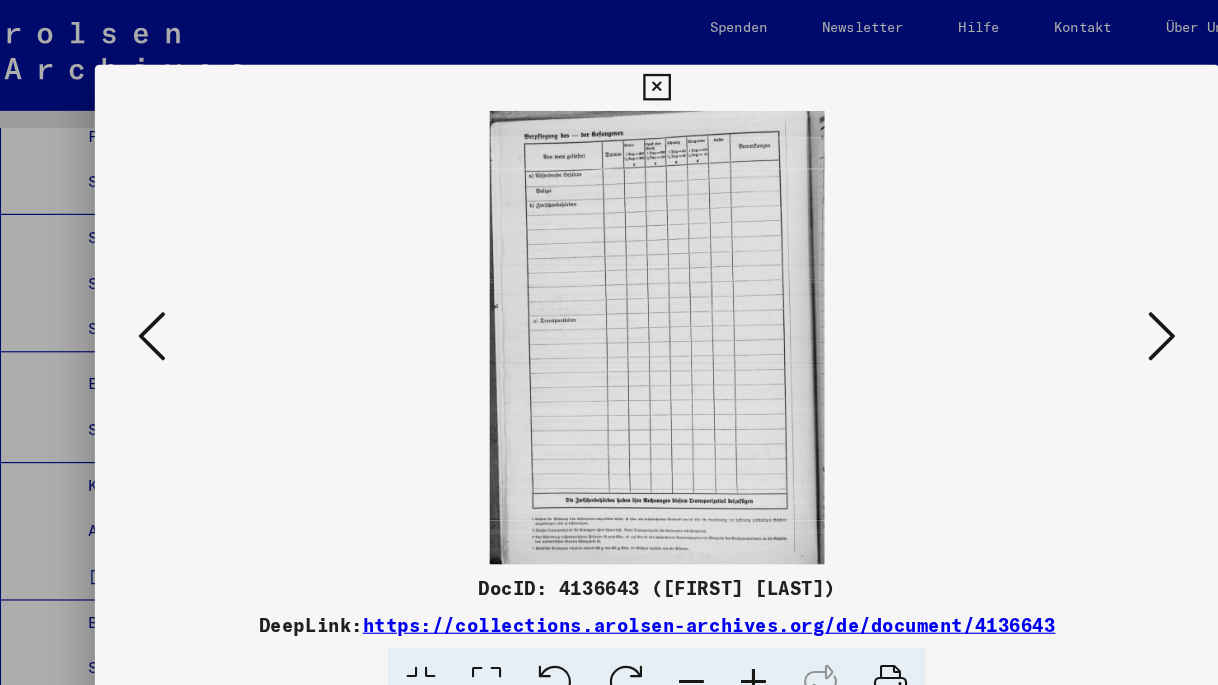 click at bounding box center [1046, 291] 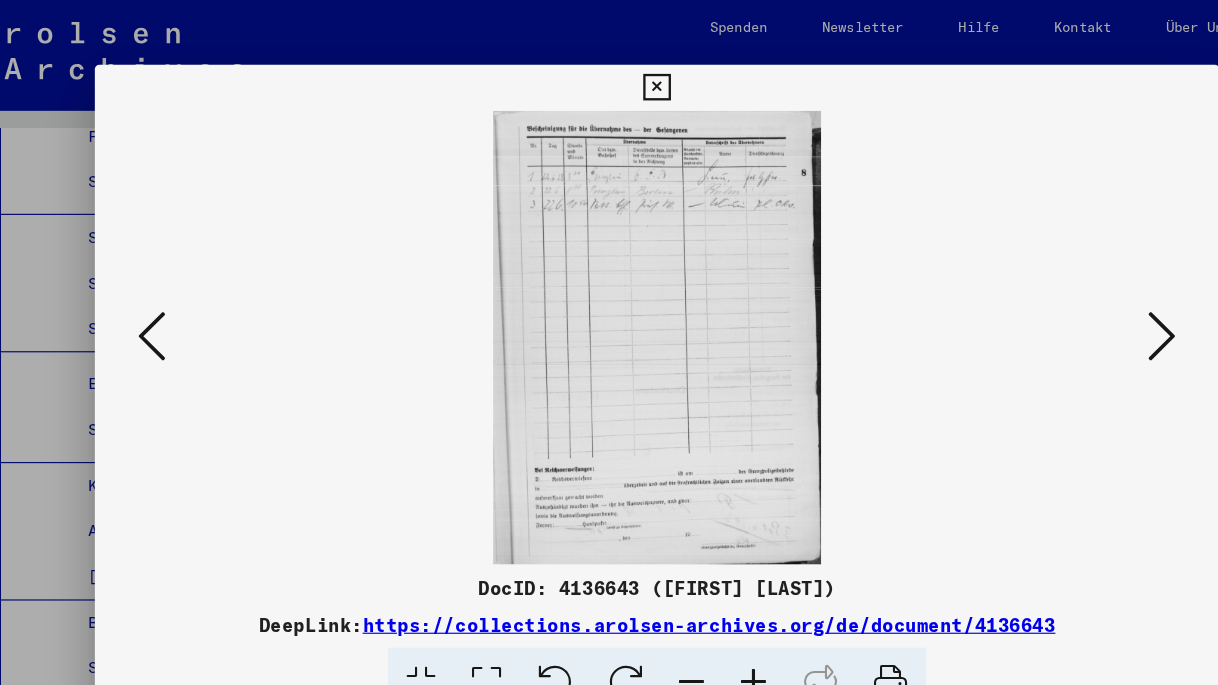 click at bounding box center (1046, 291) 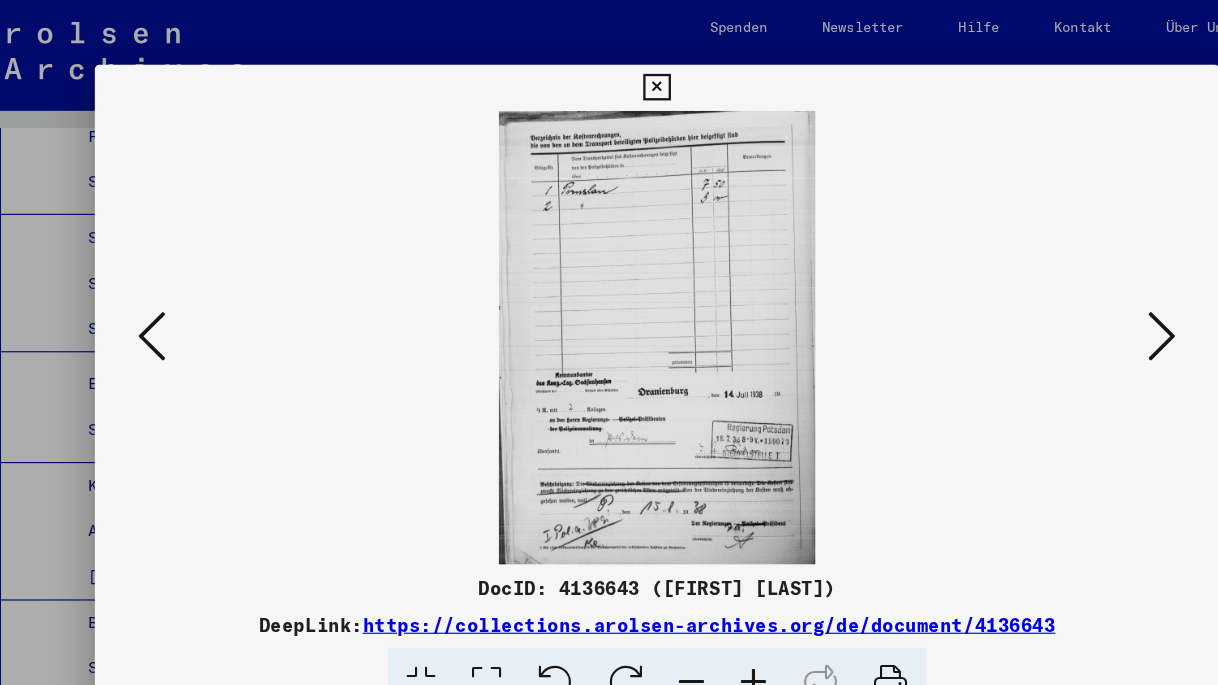 click at bounding box center [1046, 291] 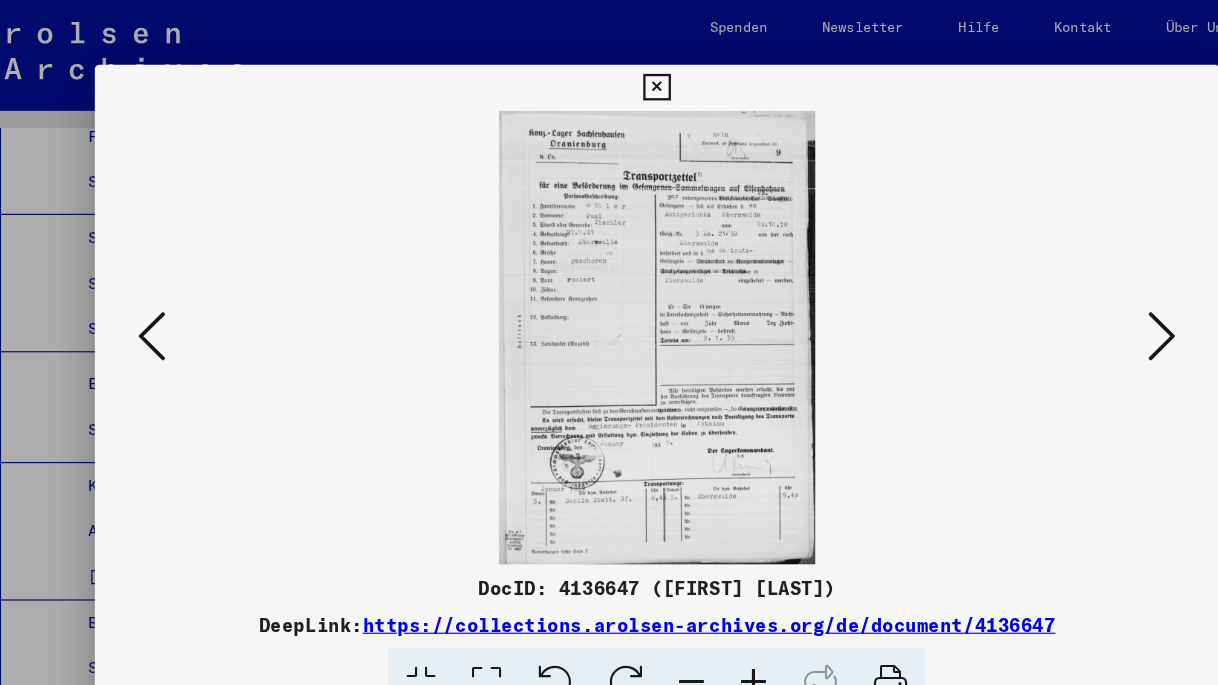 click at bounding box center (1046, 291) 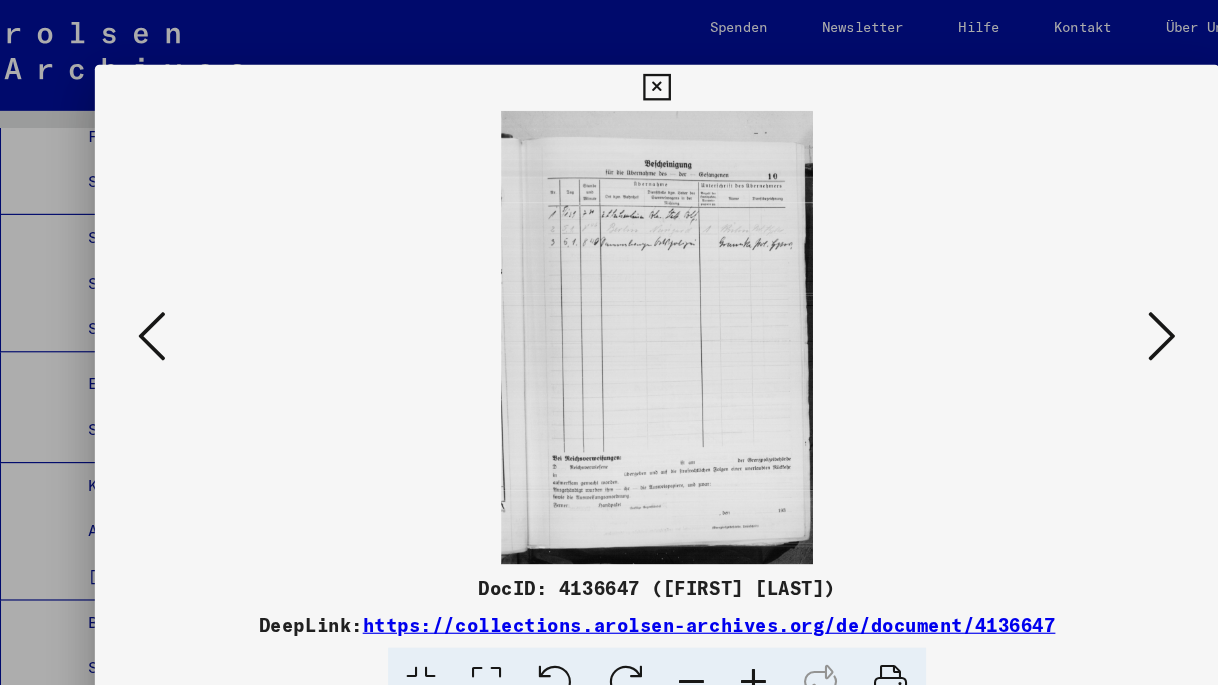 click at bounding box center [1046, 291] 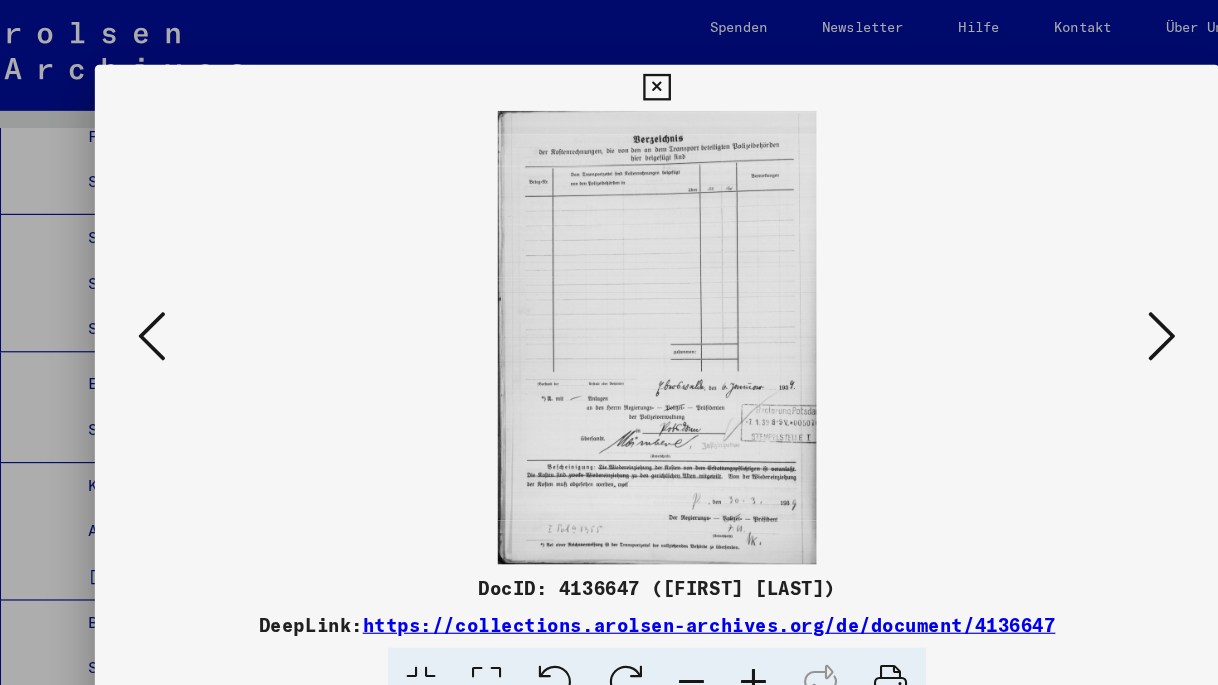click at bounding box center [1046, 291] 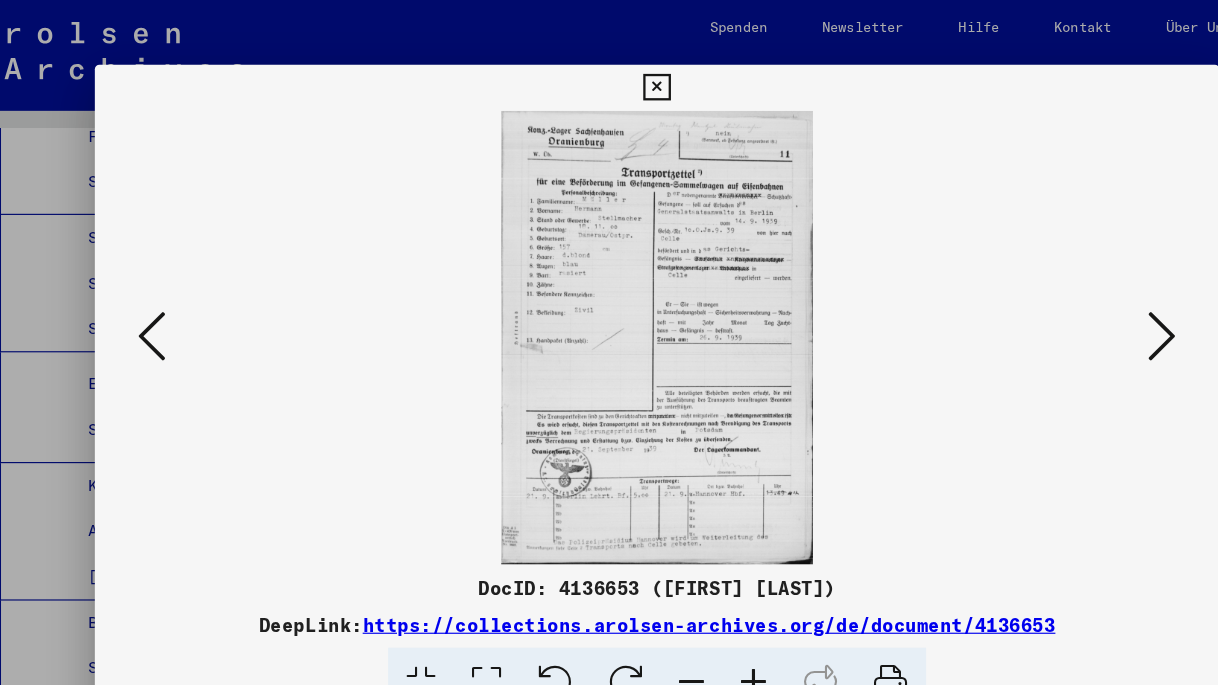 click at bounding box center (1046, 291) 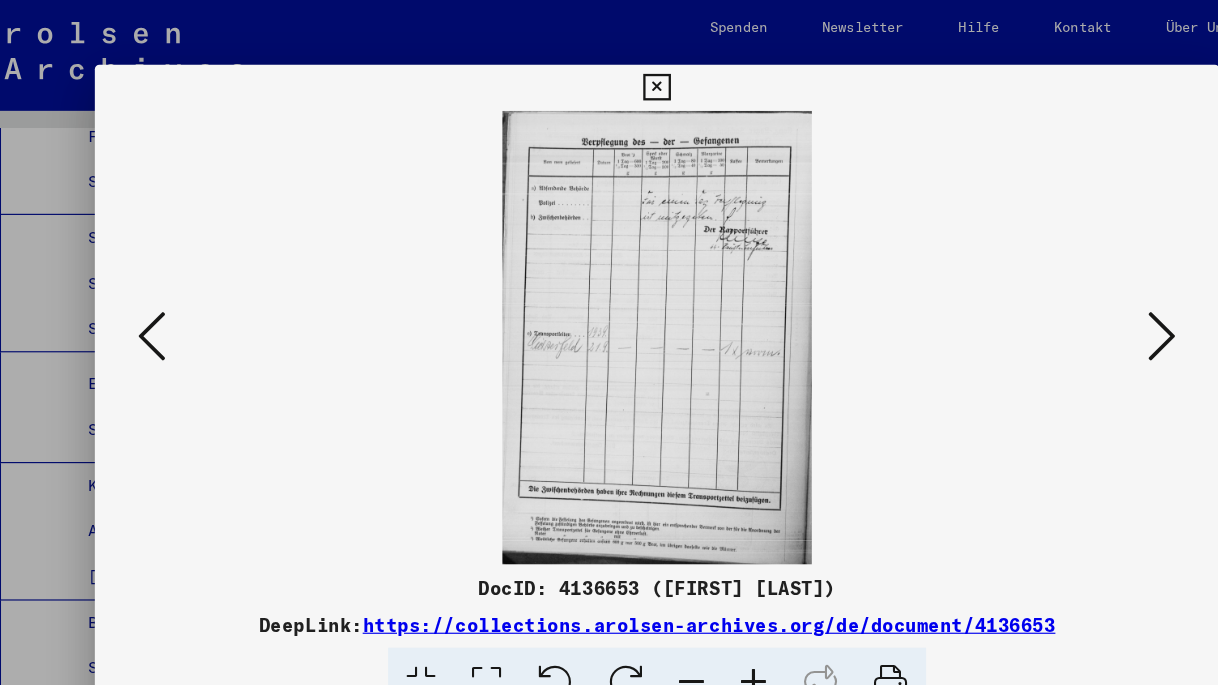 click at bounding box center (1046, 291) 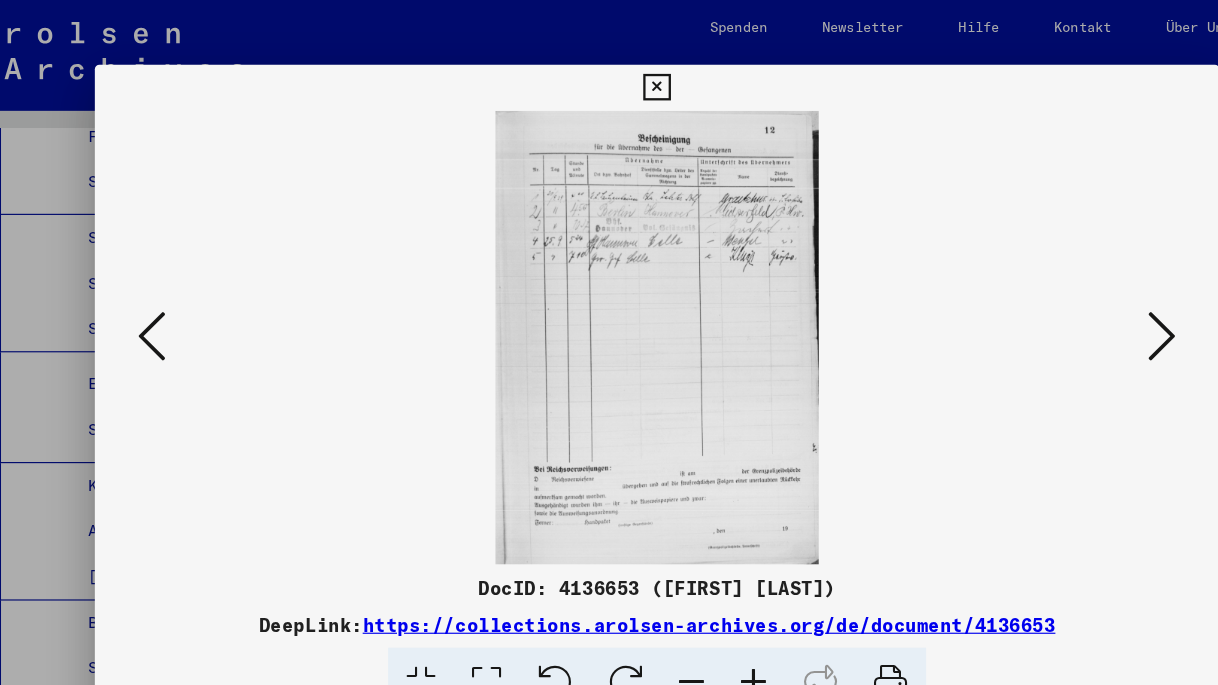 click at bounding box center [1046, 291] 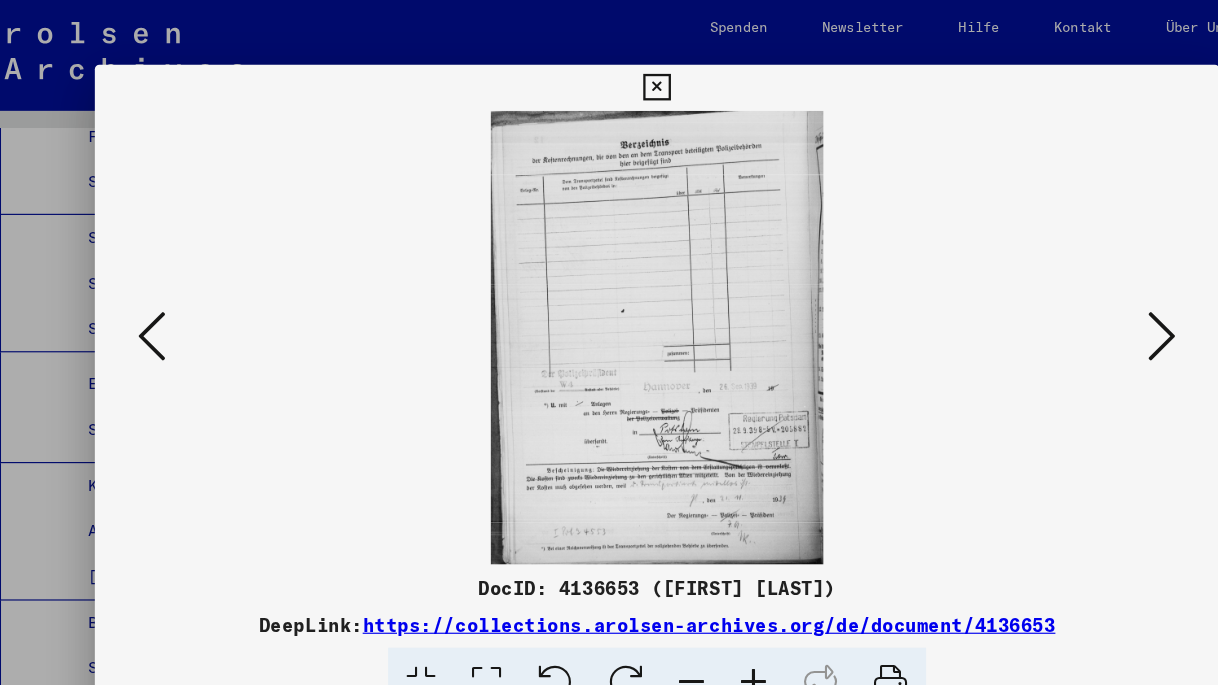 click at bounding box center [1046, 291] 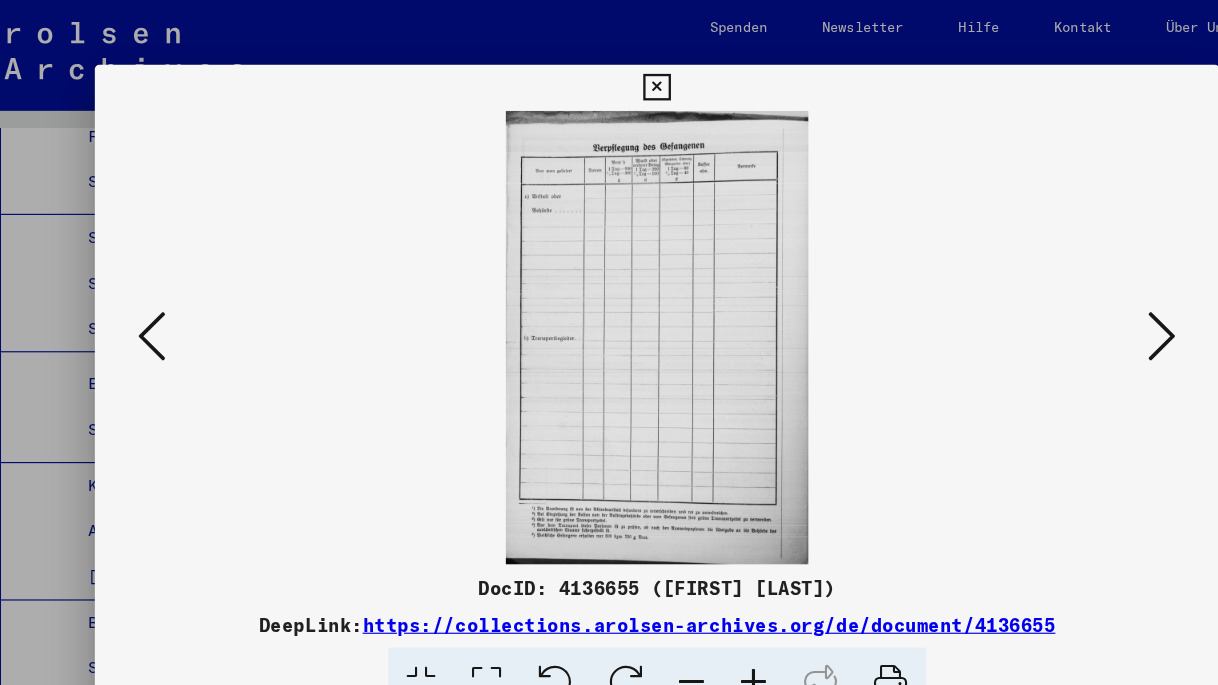 click at bounding box center [1046, 291] 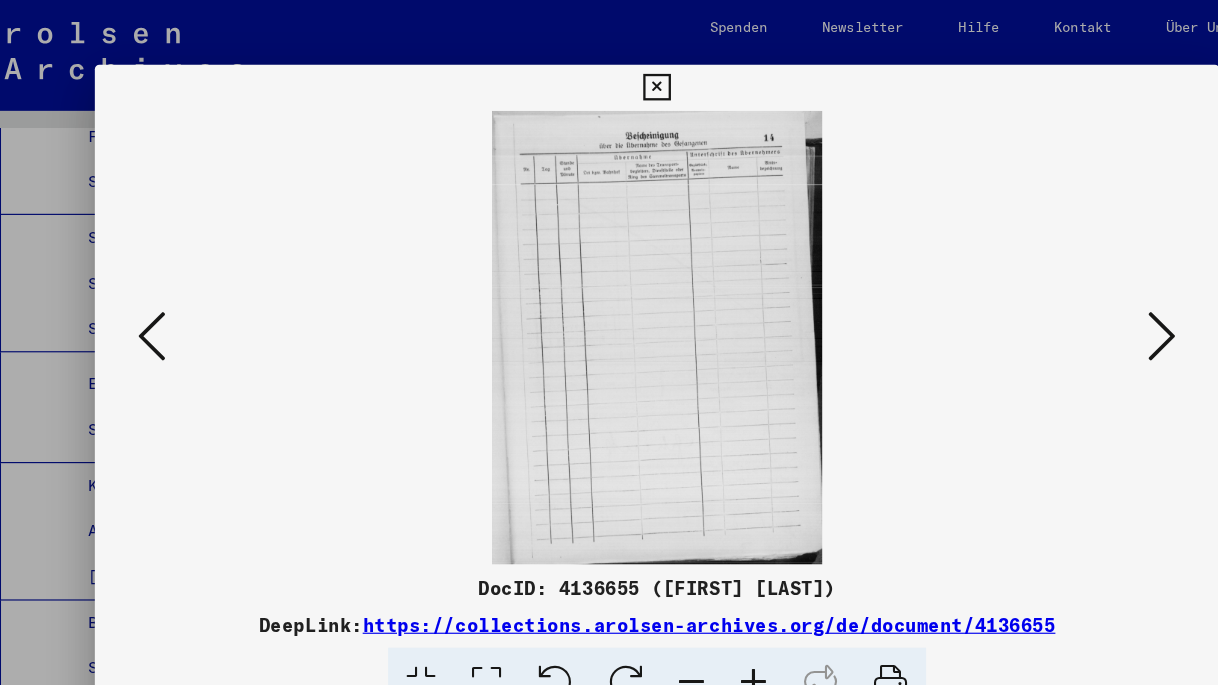 click at bounding box center (1046, 291) 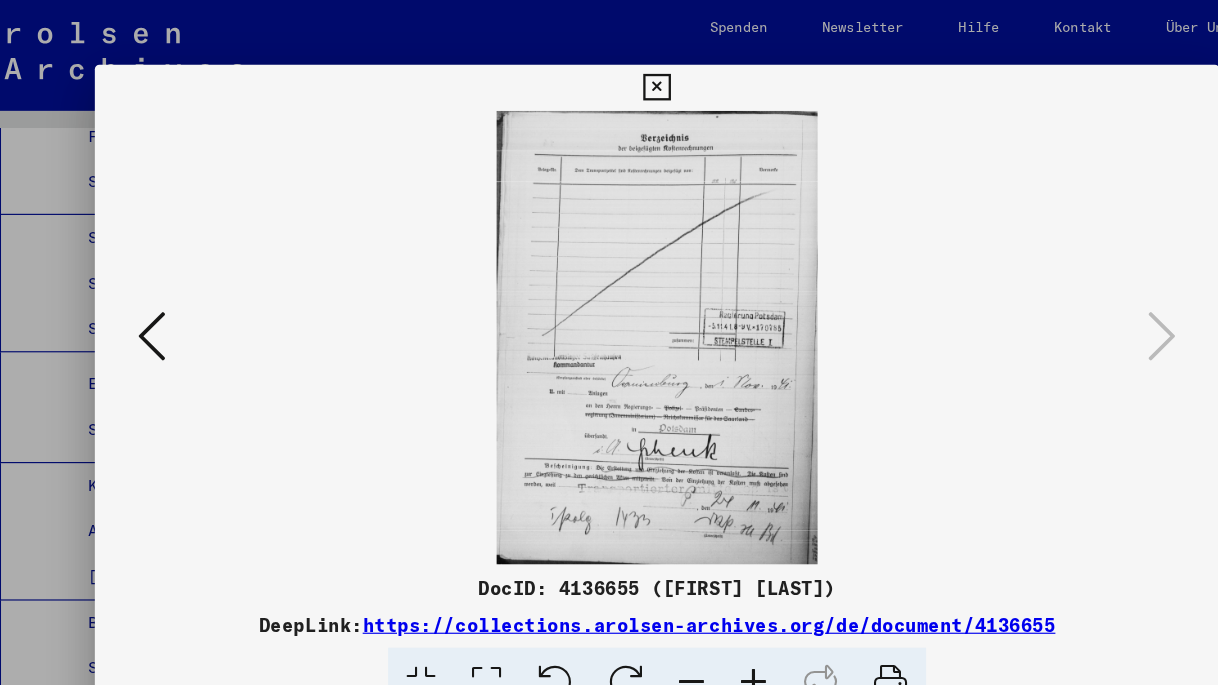 click at bounding box center (1046, 291) 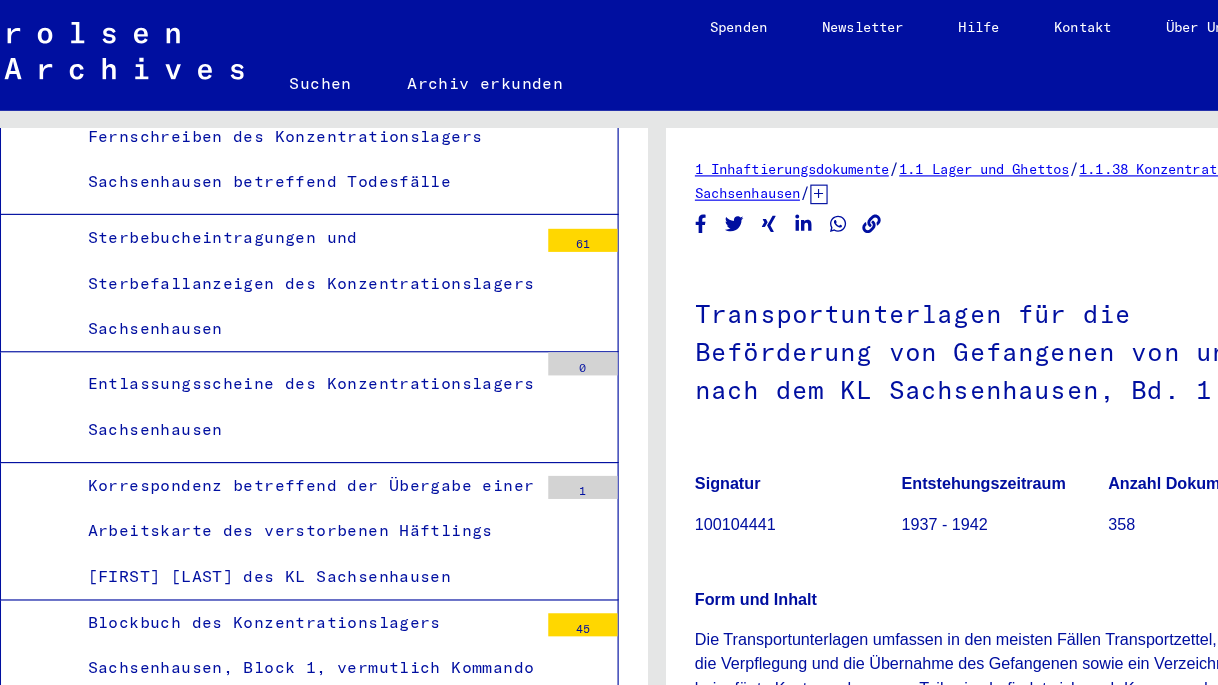 scroll, scrollTop: 0, scrollLeft: 0, axis: both 